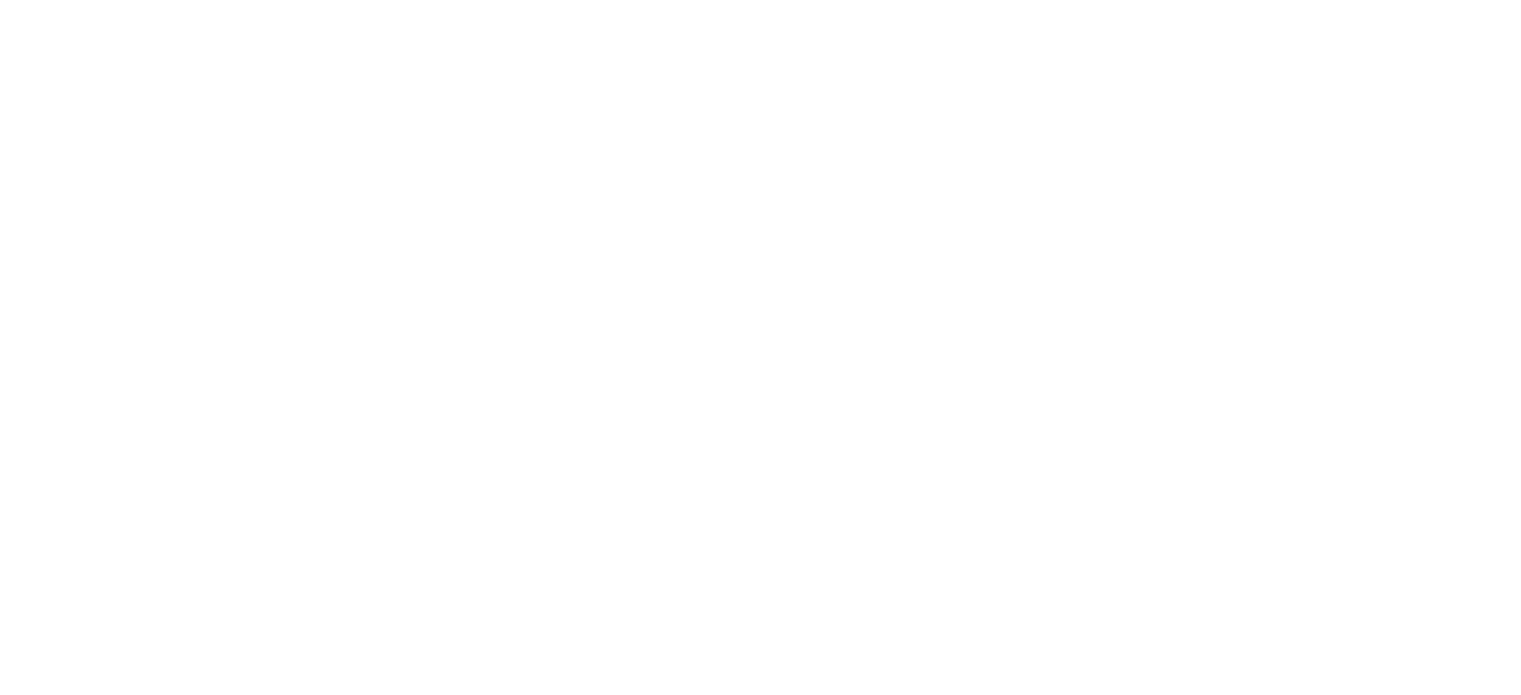 scroll, scrollTop: 0, scrollLeft: 0, axis: both 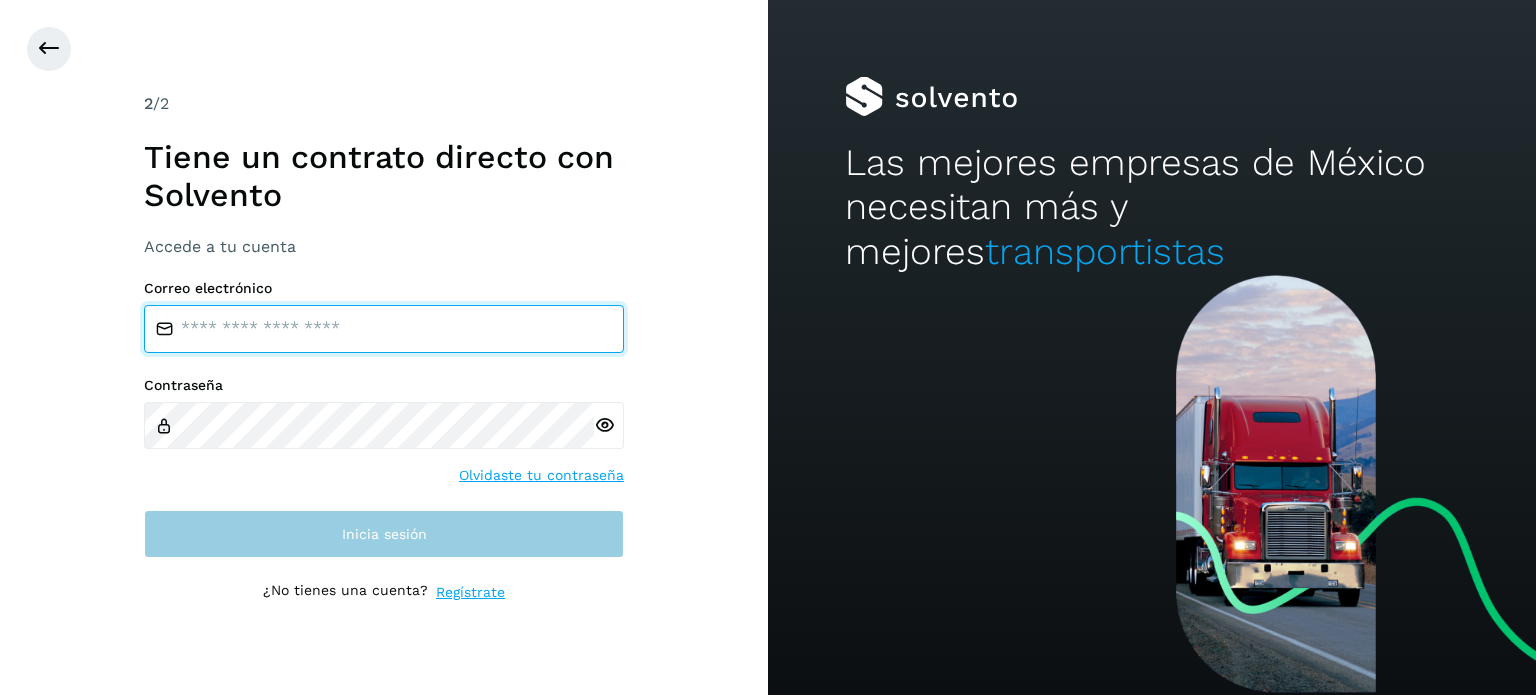 type on "**********" 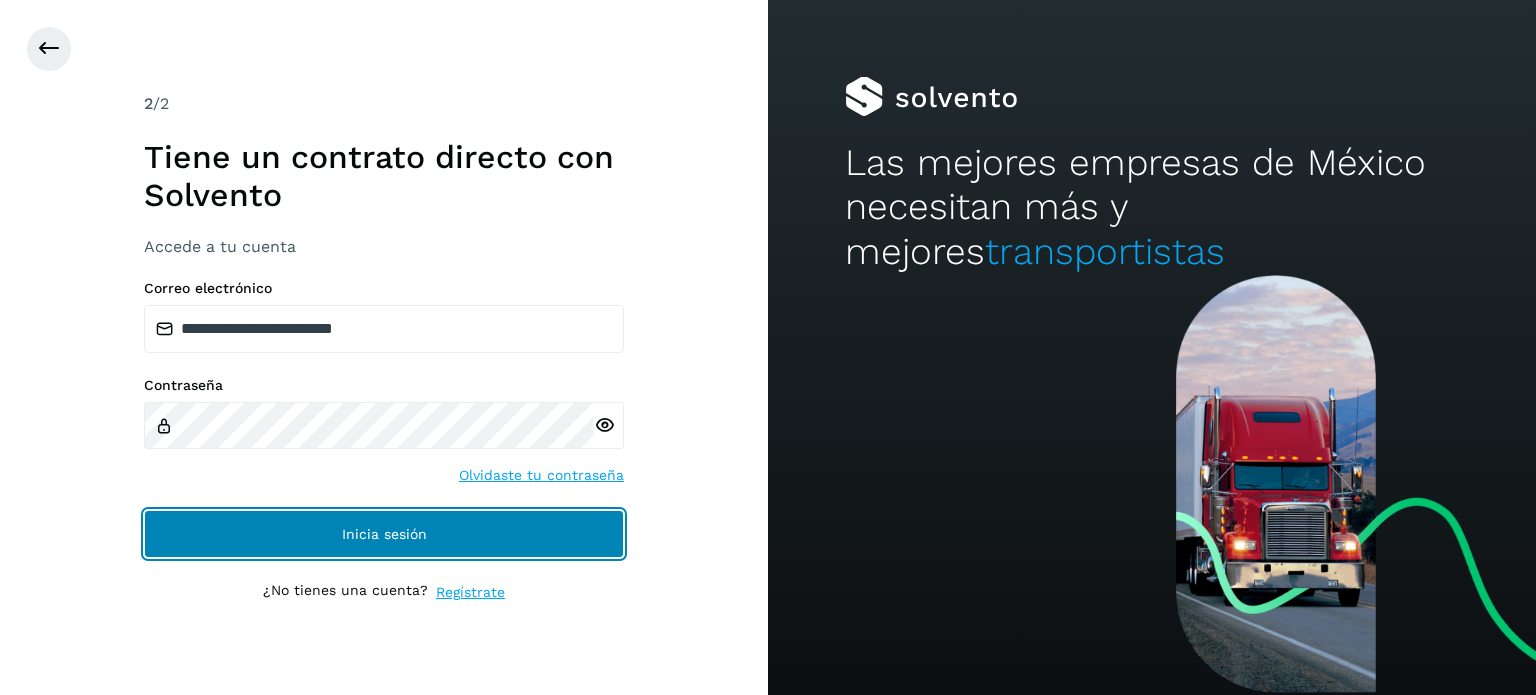 click on "Inicia sesión" at bounding box center (384, 534) 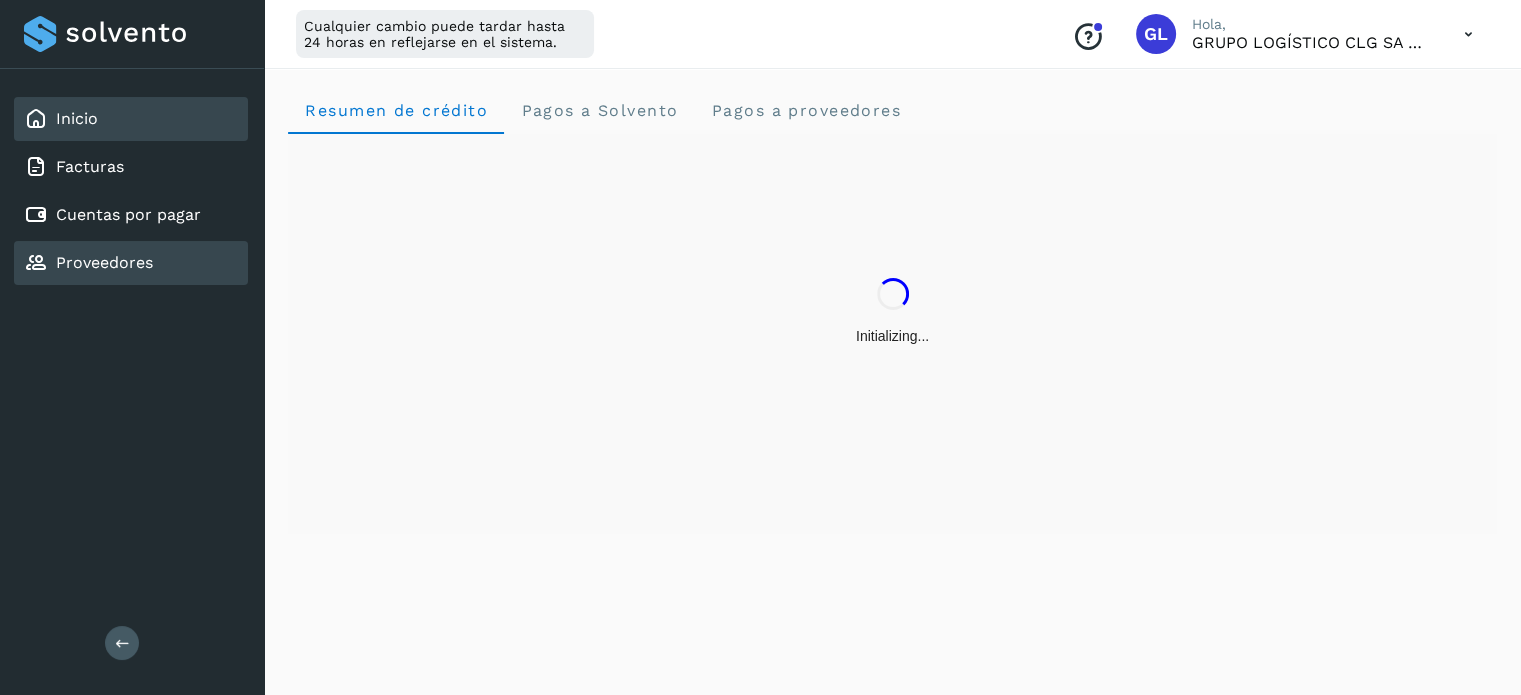 click on "Proveedores" 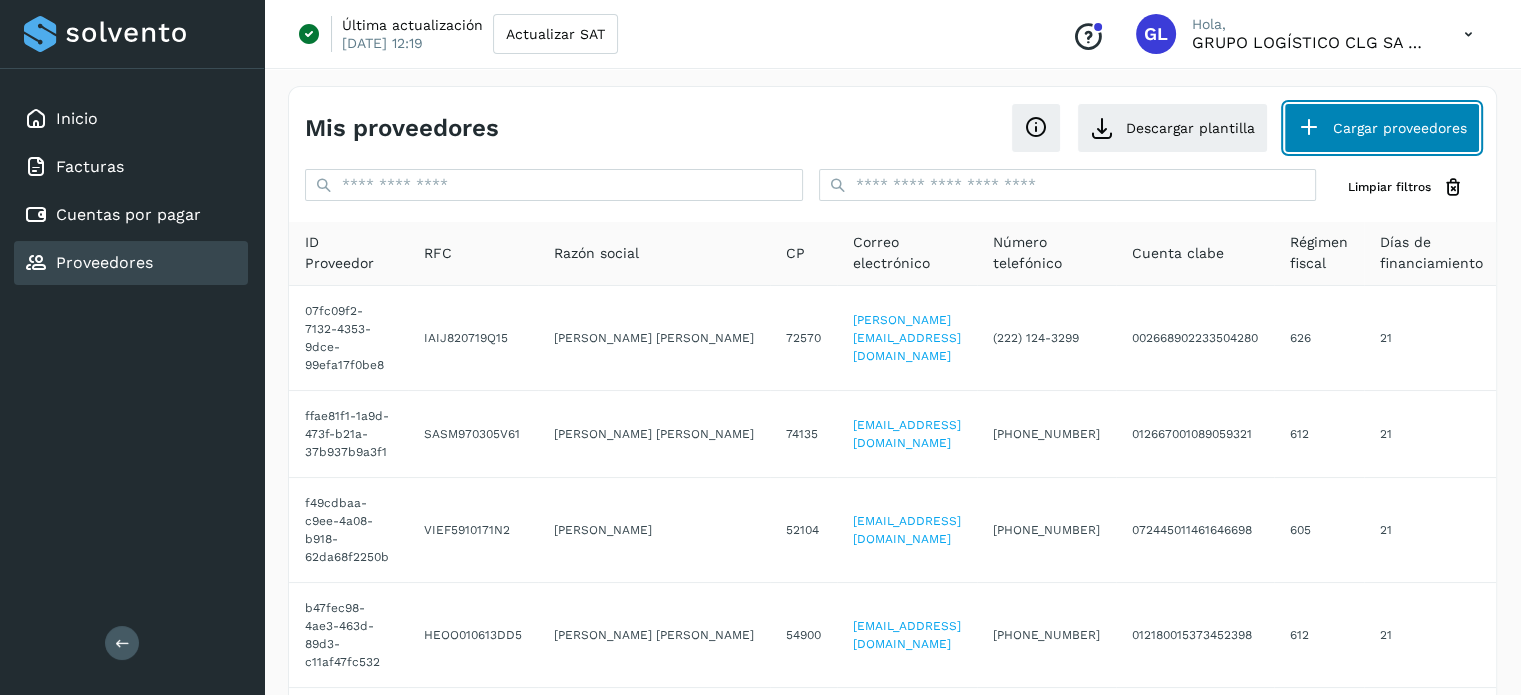 click on "Cargar proveedores" at bounding box center [1382, 128] 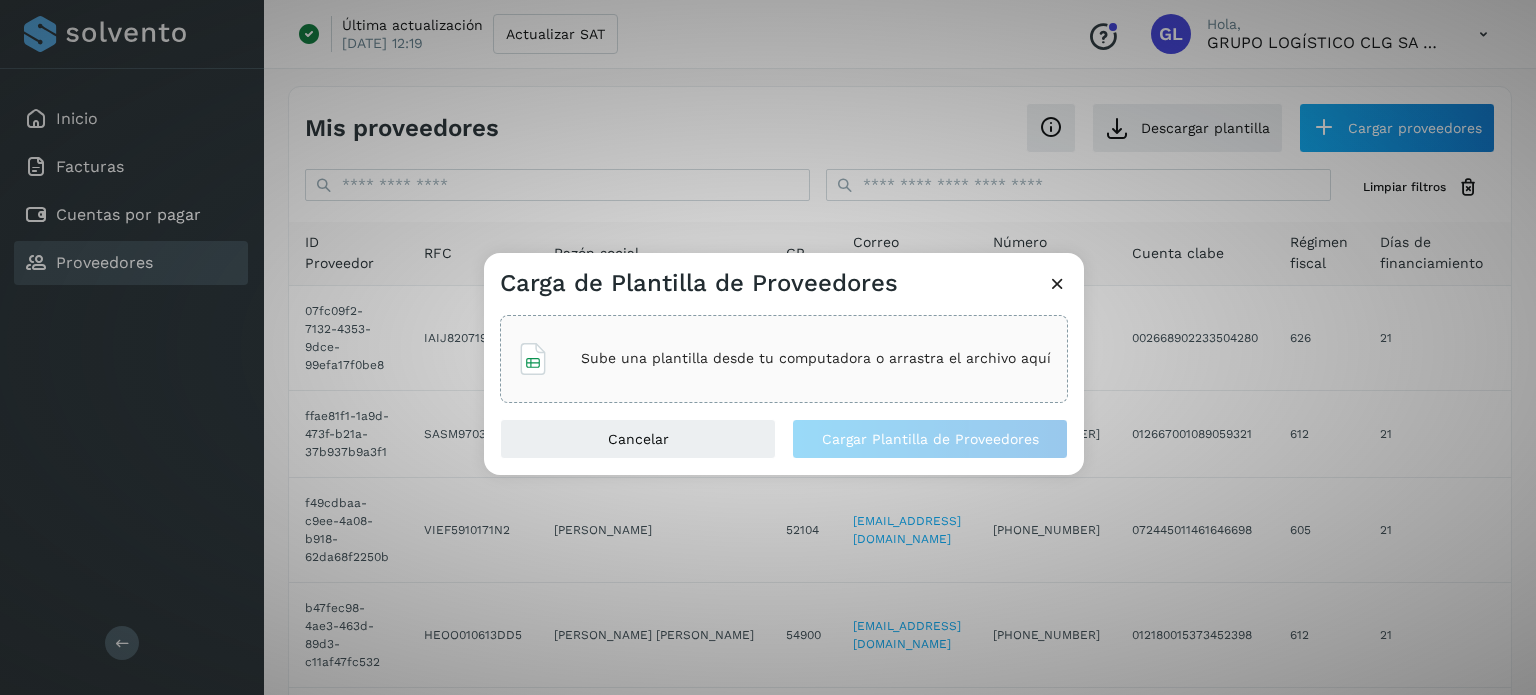 click on "Carga de Plantilla de Proveedores" at bounding box center [784, 276] 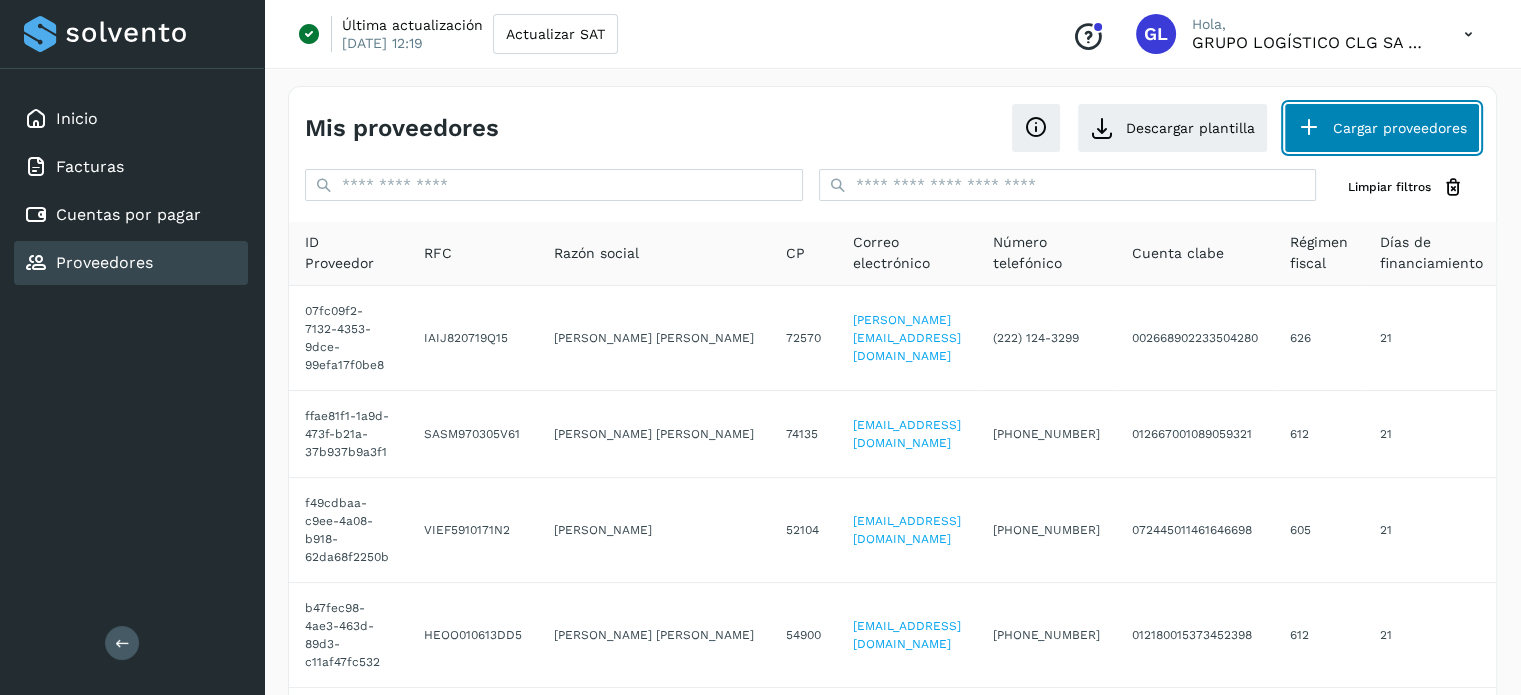 click on "Cargar proveedores" at bounding box center (1382, 128) 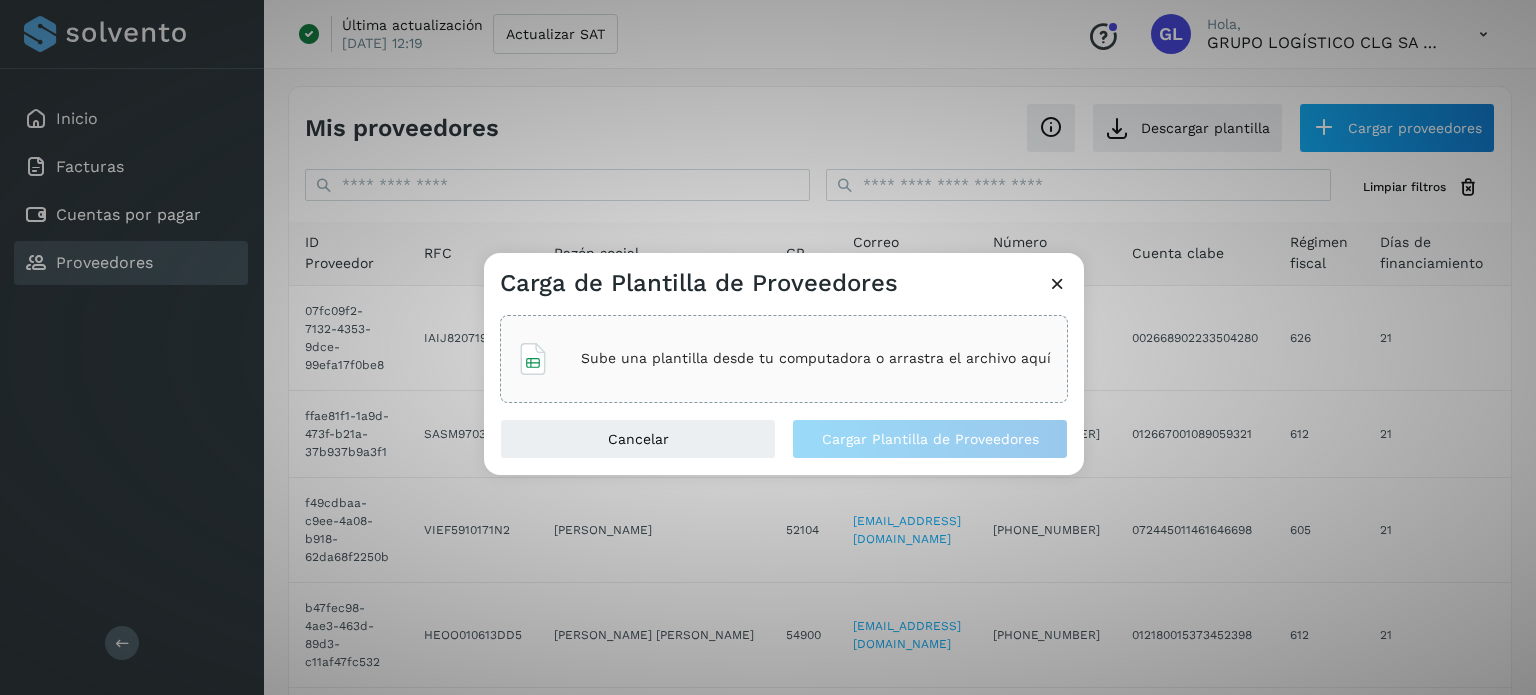 click on "Sube una plantilla desde tu computadora o arrastra el archivo aquí" at bounding box center (816, 358) 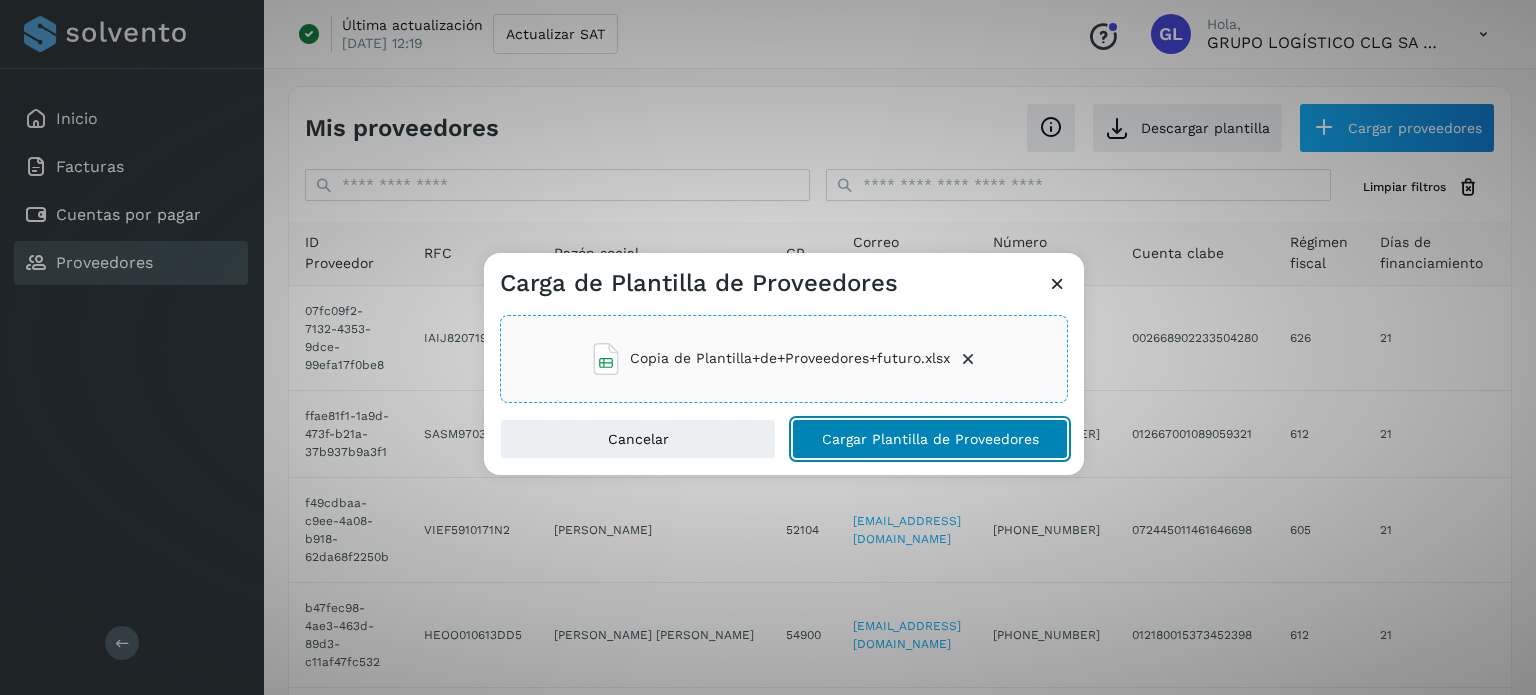 click on "Cargar Plantilla de Proveedores" 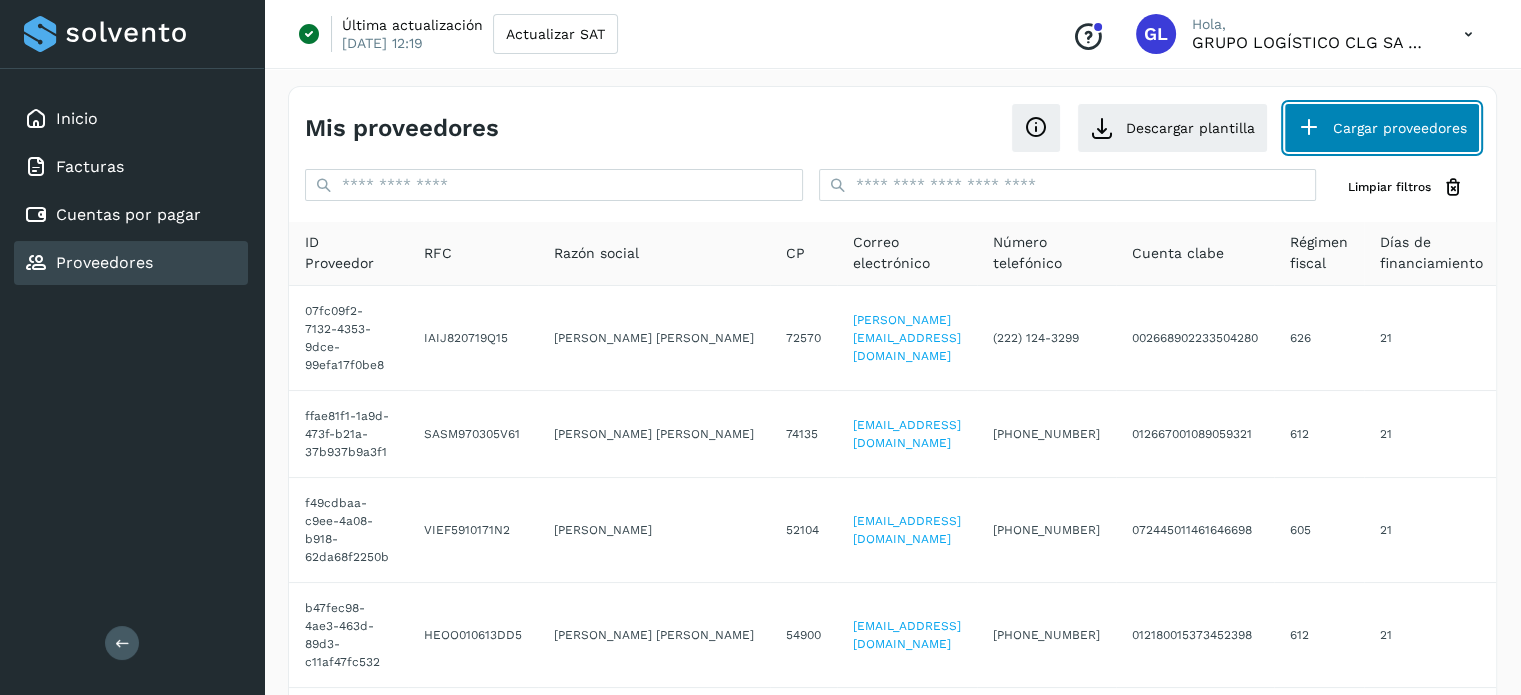 click on "Cargar proveedores" at bounding box center [1382, 128] 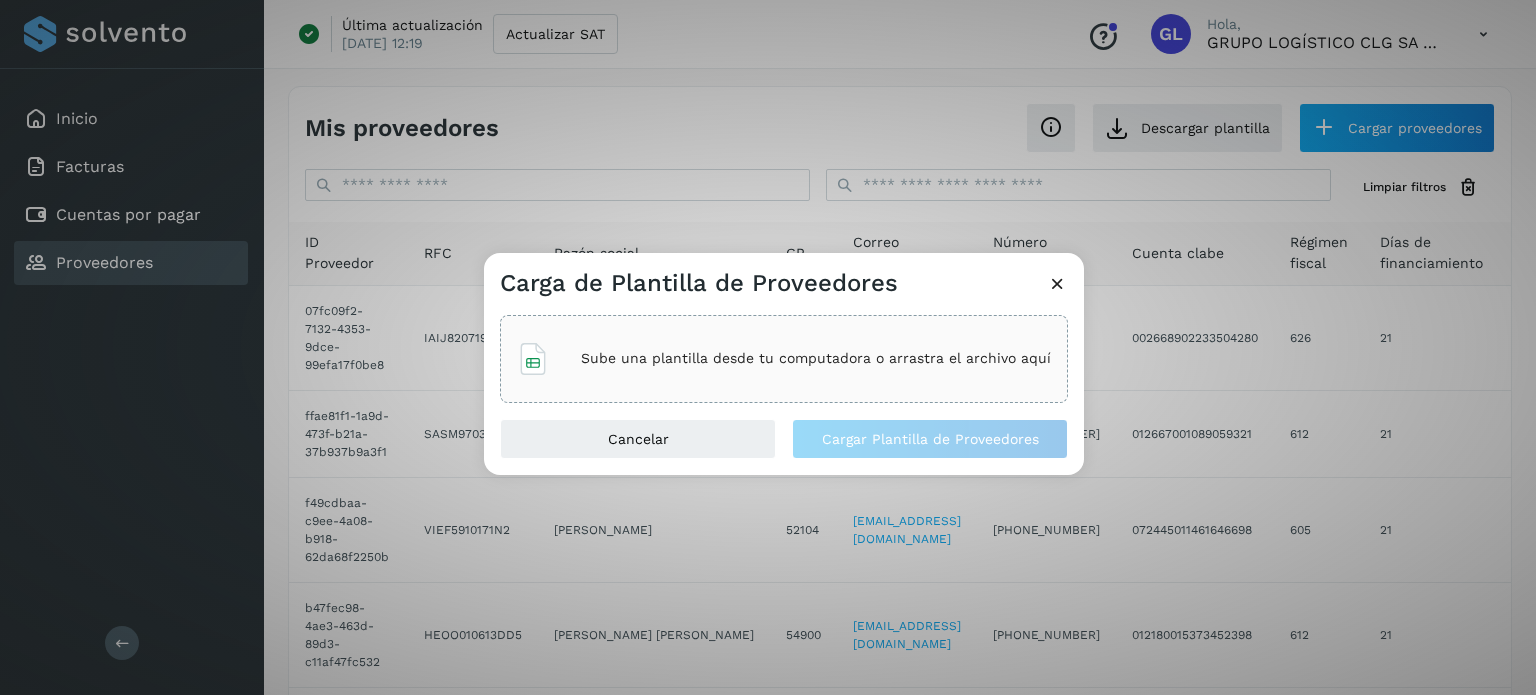 click on "Sube una plantilla desde tu computadora o arrastra el archivo aquí" 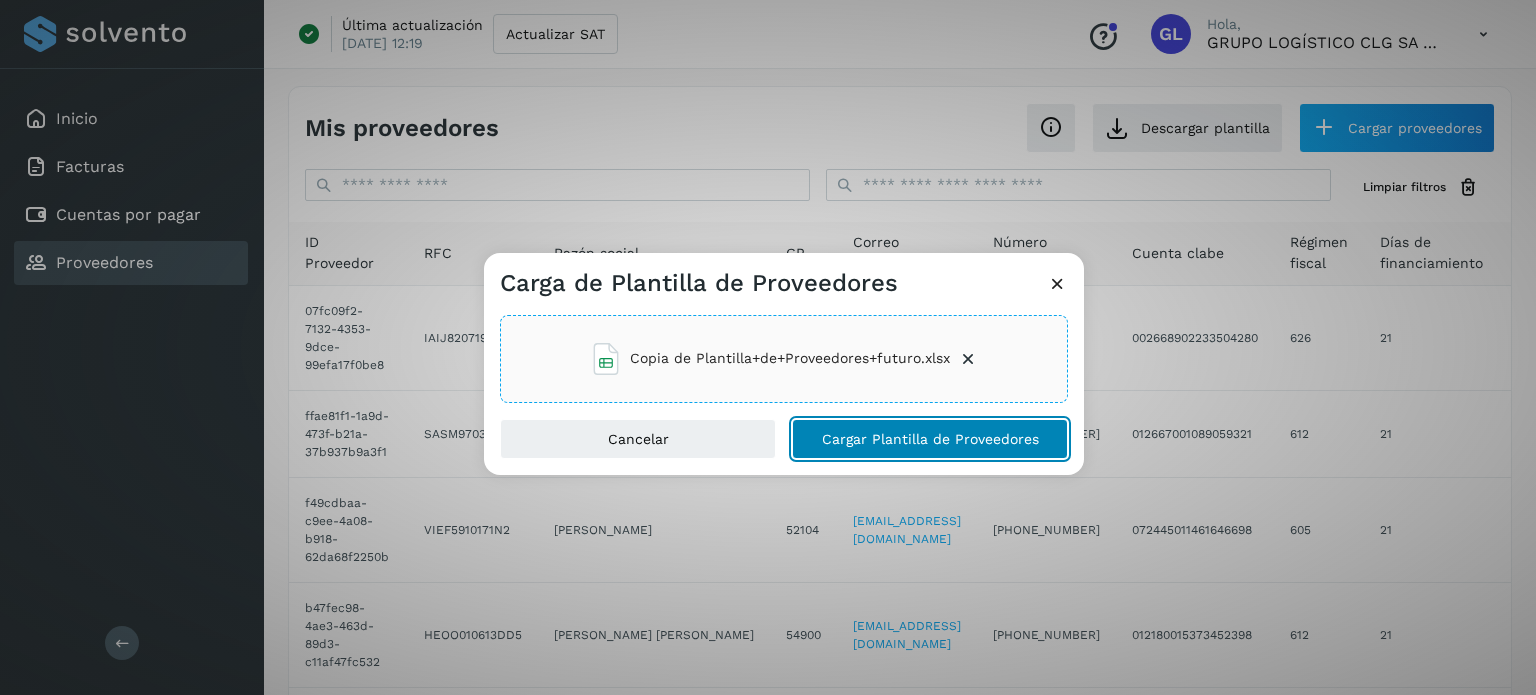 click on "Cargar Plantilla de Proveedores" 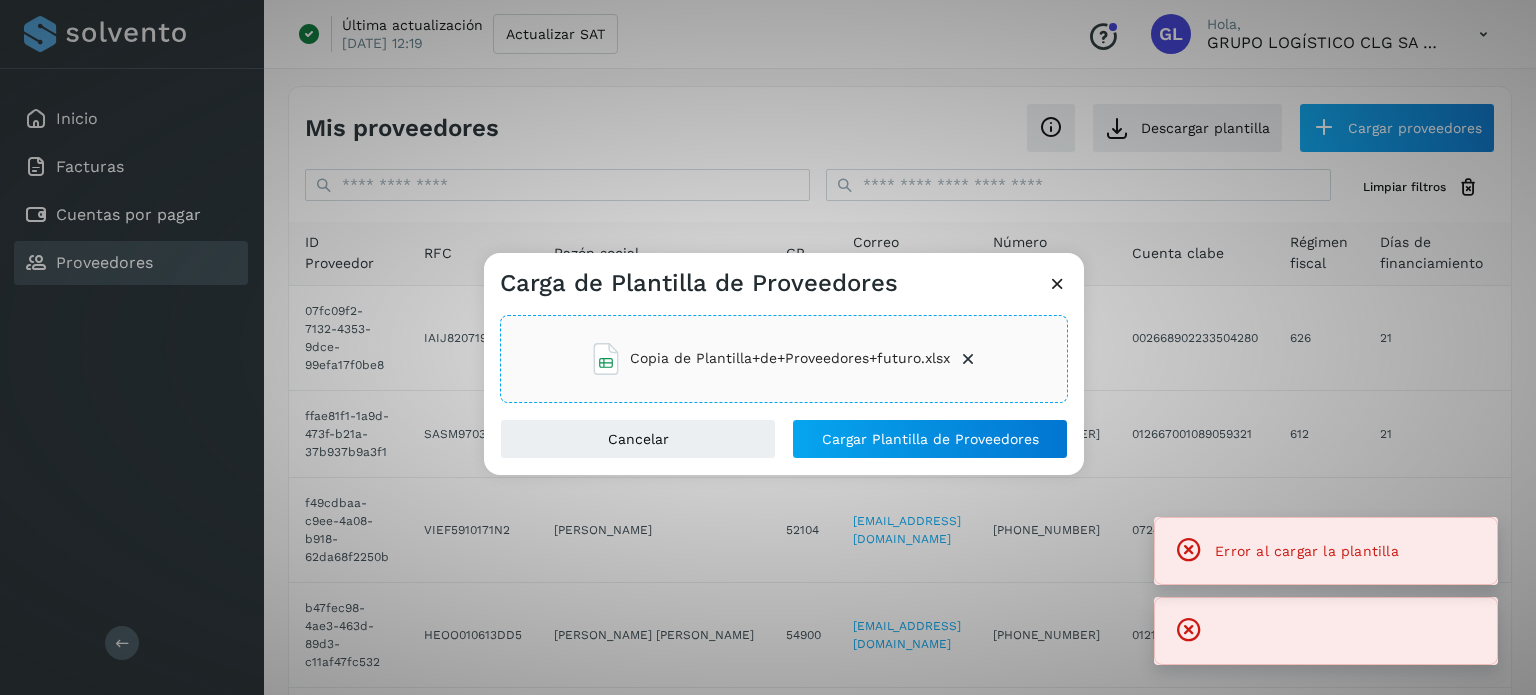 click at bounding box center (1057, 283) 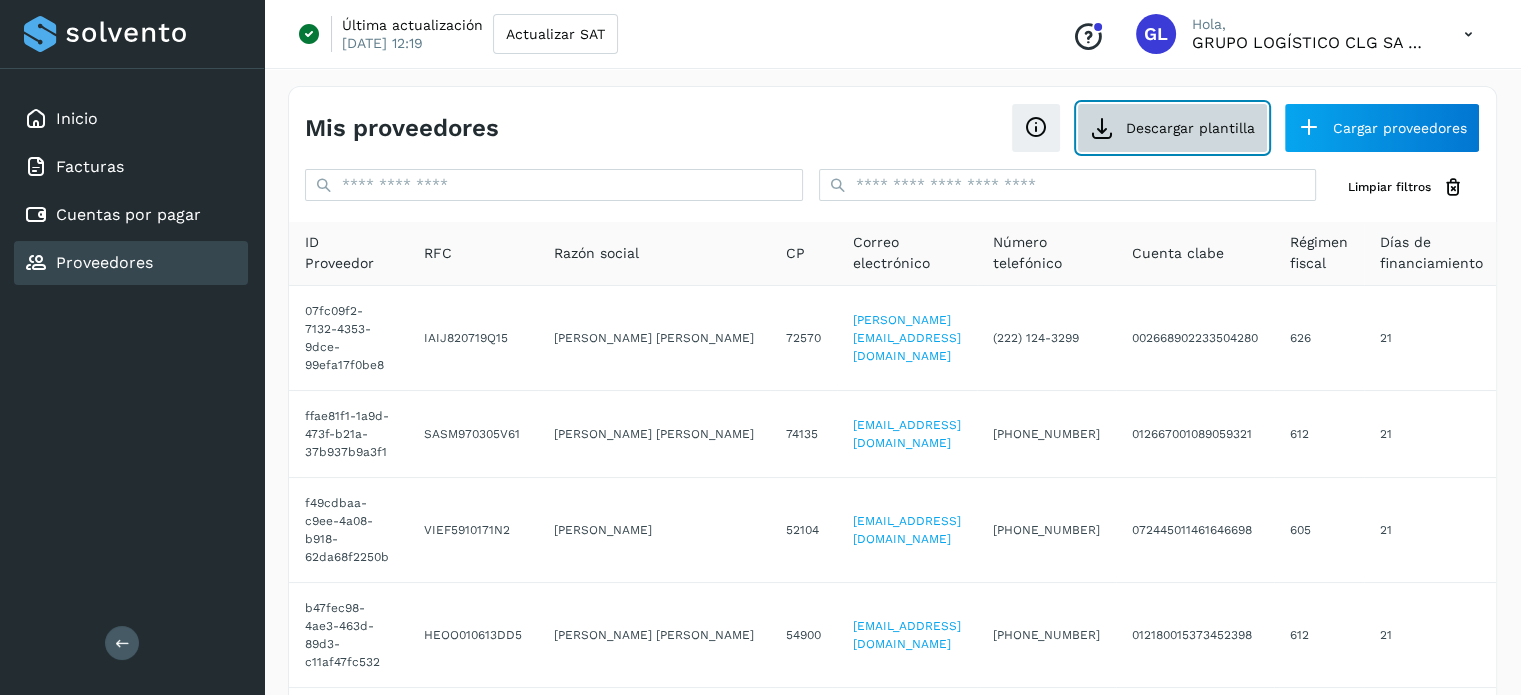 click on "Descargar plantilla" 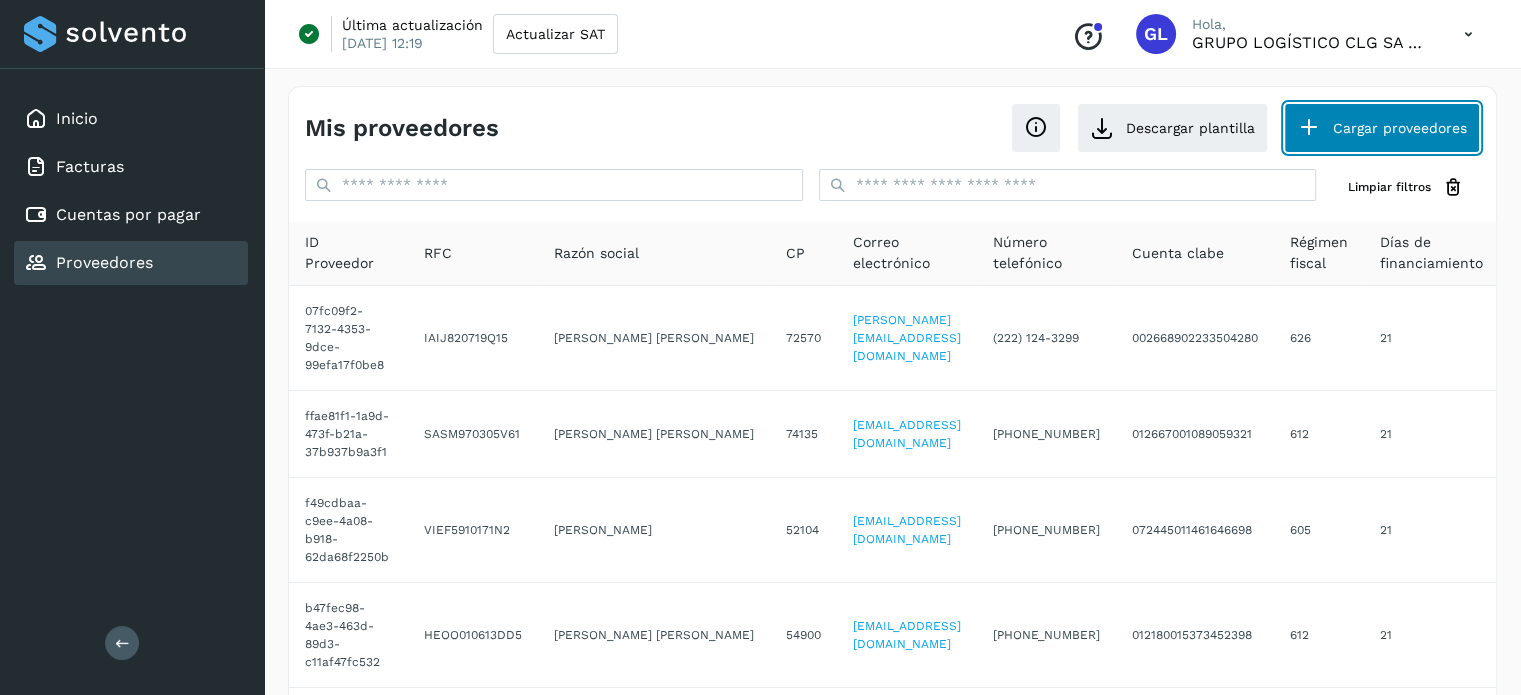 click on "Cargar proveedores" at bounding box center (1382, 128) 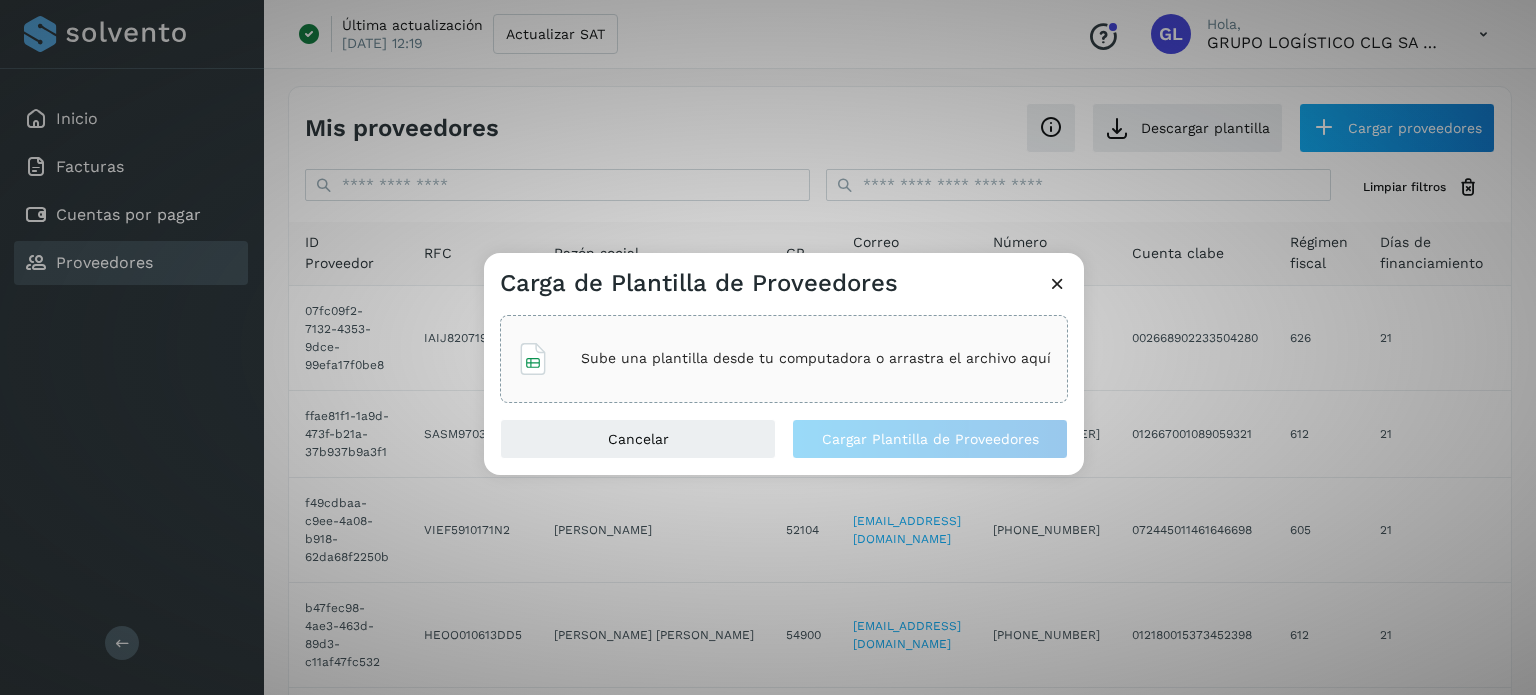 click on "Sube una plantilla desde tu computadora o arrastra el archivo aquí" 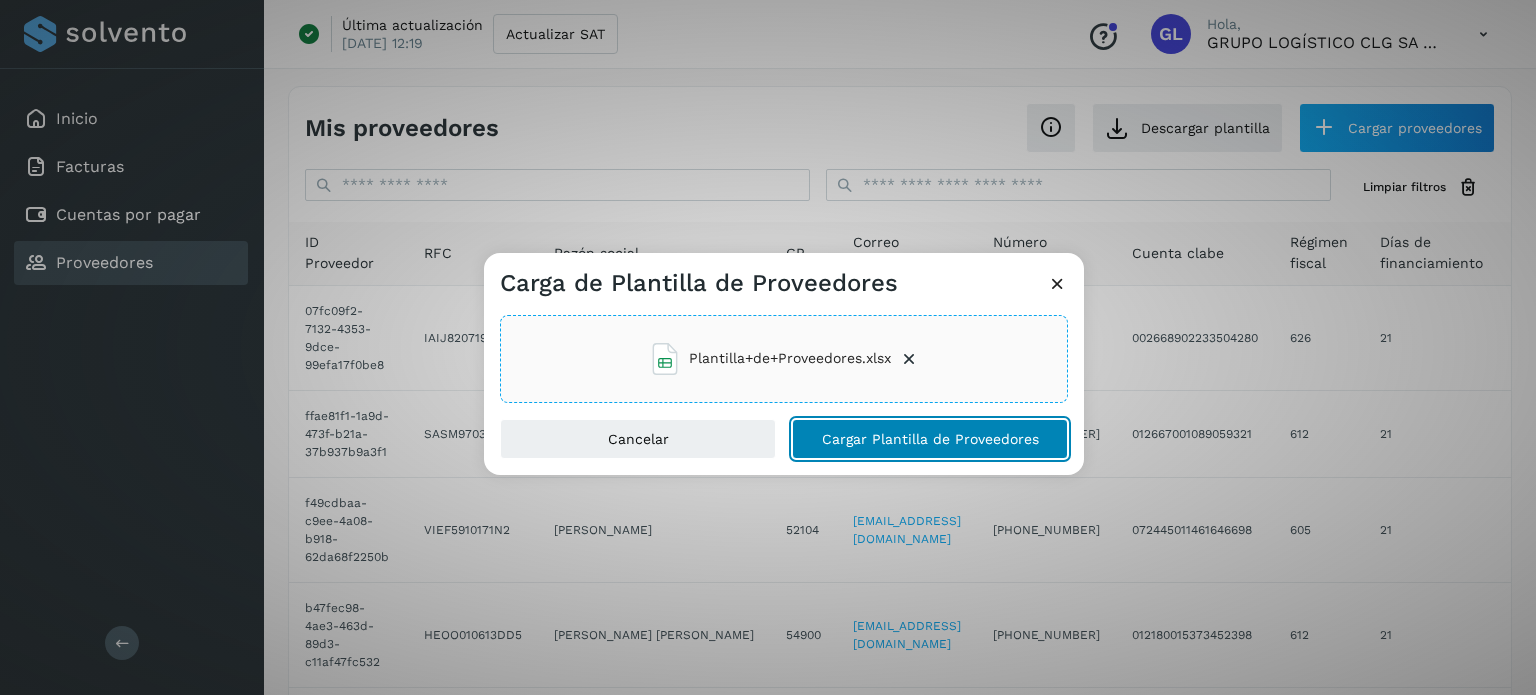 click on "Cargar Plantilla de Proveedores" 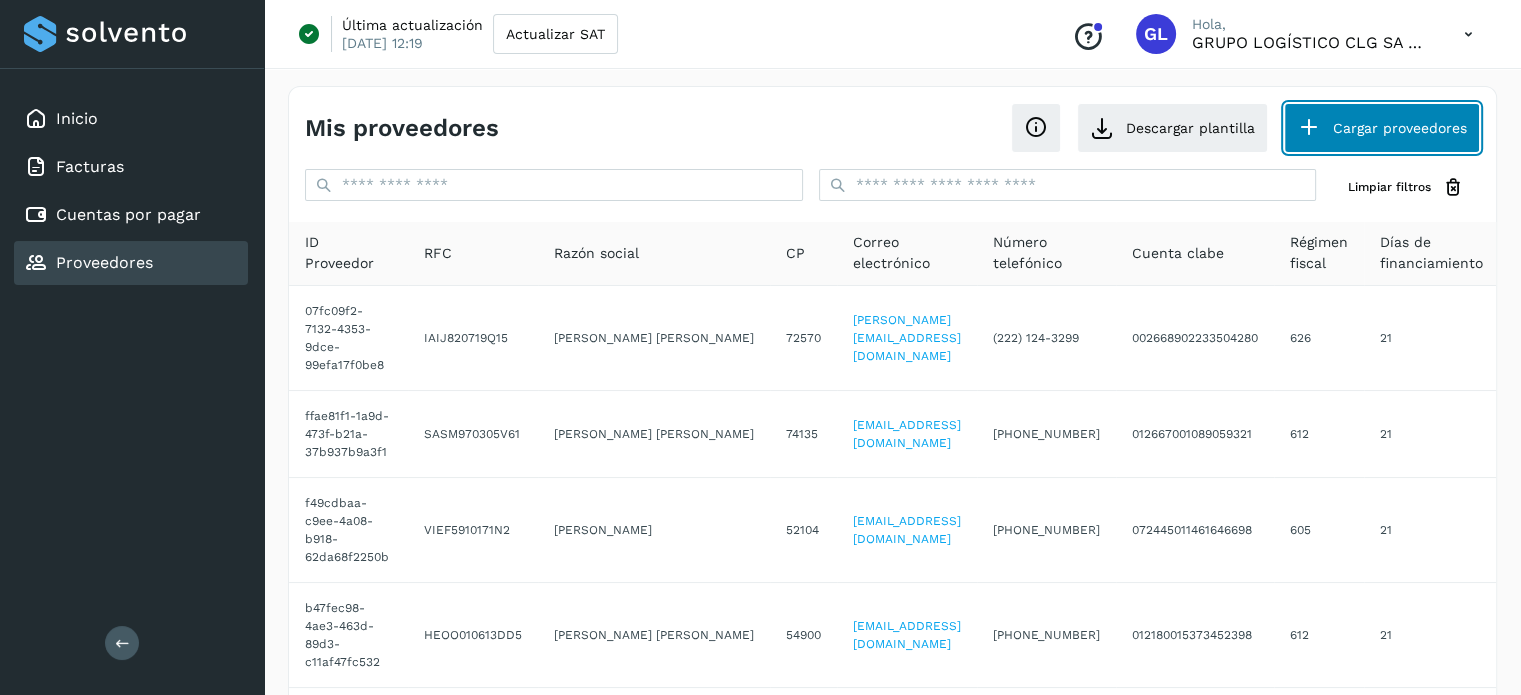 click on "Cargar proveedores" at bounding box center (1382, 128) 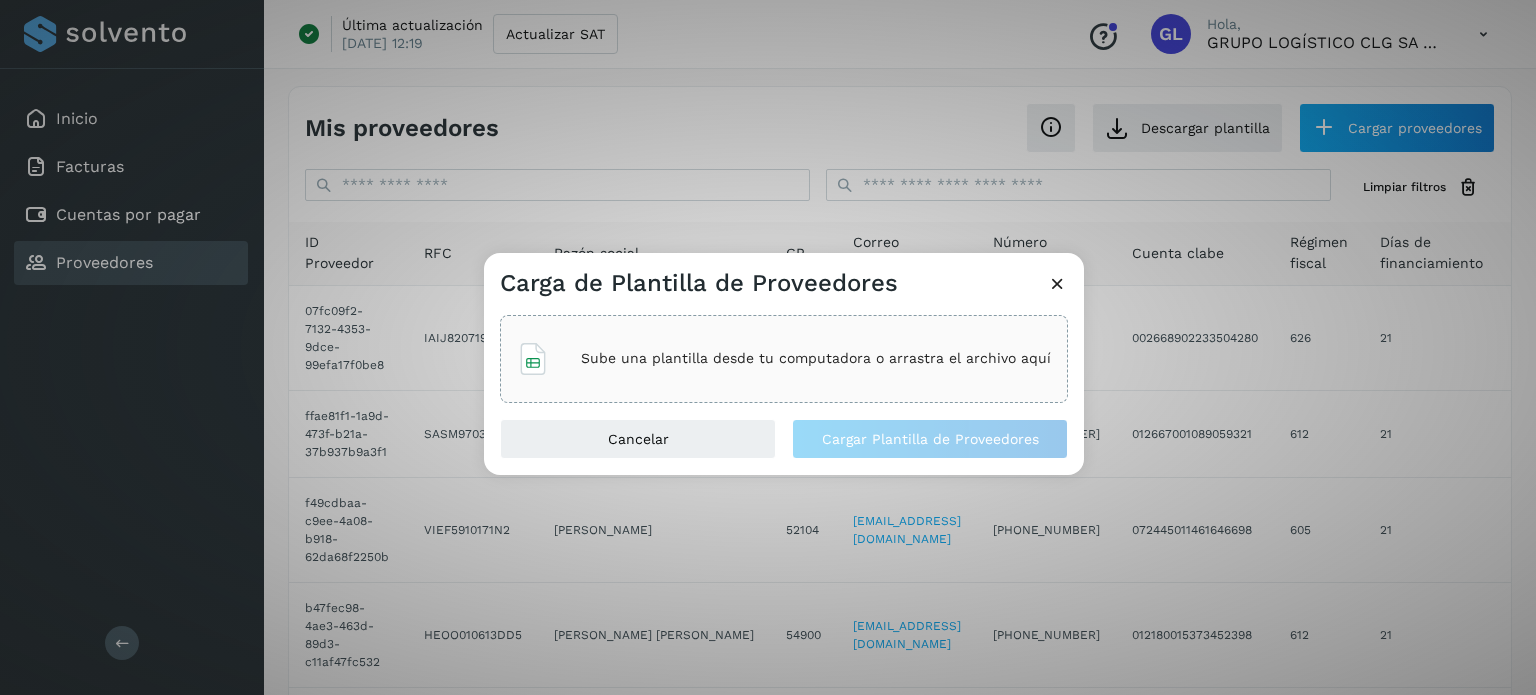 click on "Sube una plantilla desde tu computadora o arrastra el archivo aquí" 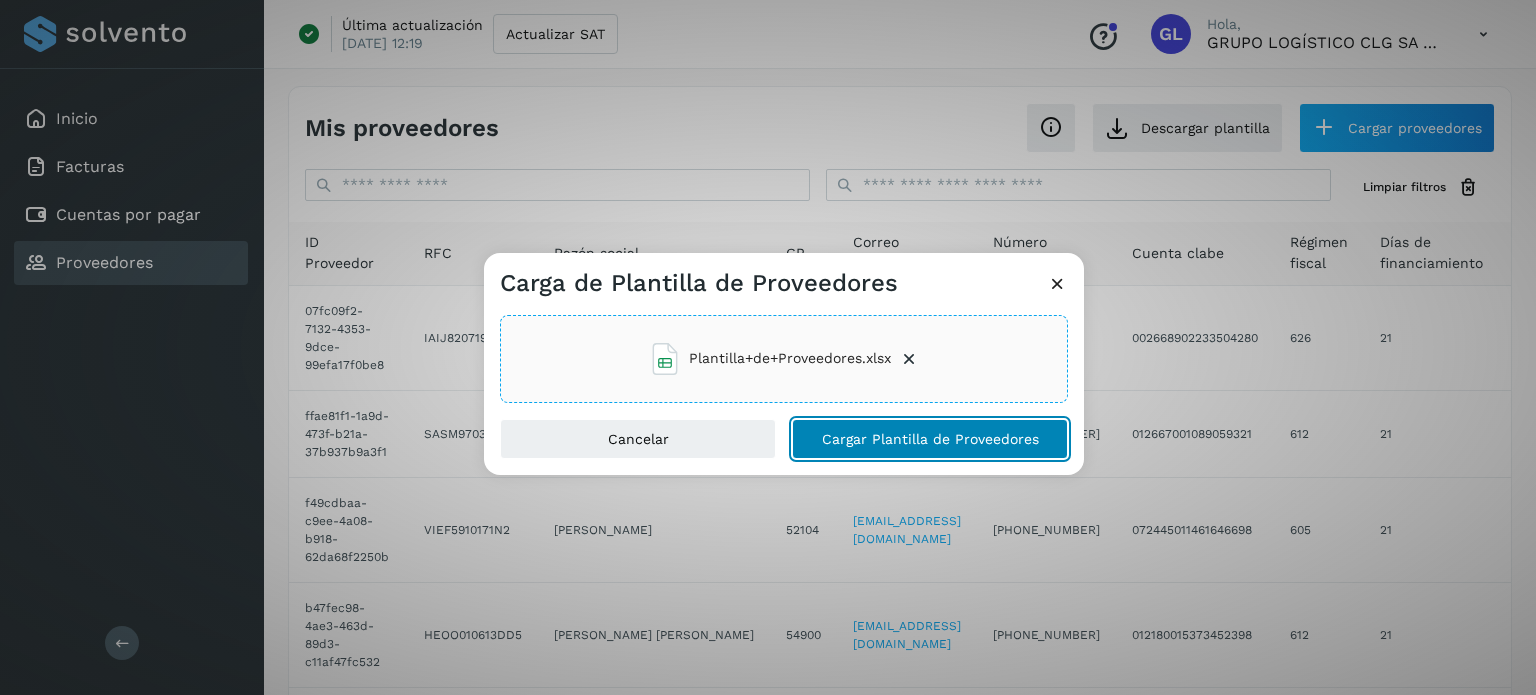 click on "Cargar Plantilla de Proveedores" 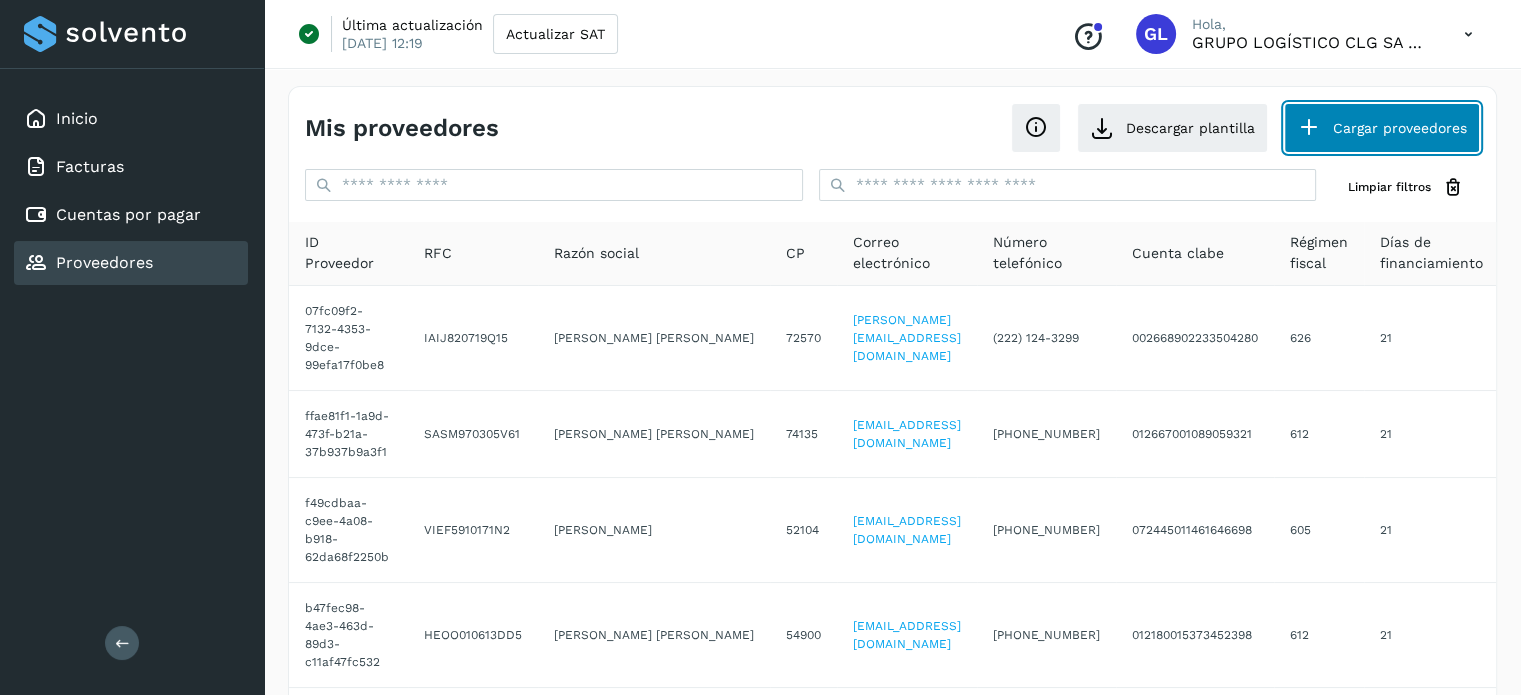click on "Cargar proveedores" at bounding box center [1382, 128] 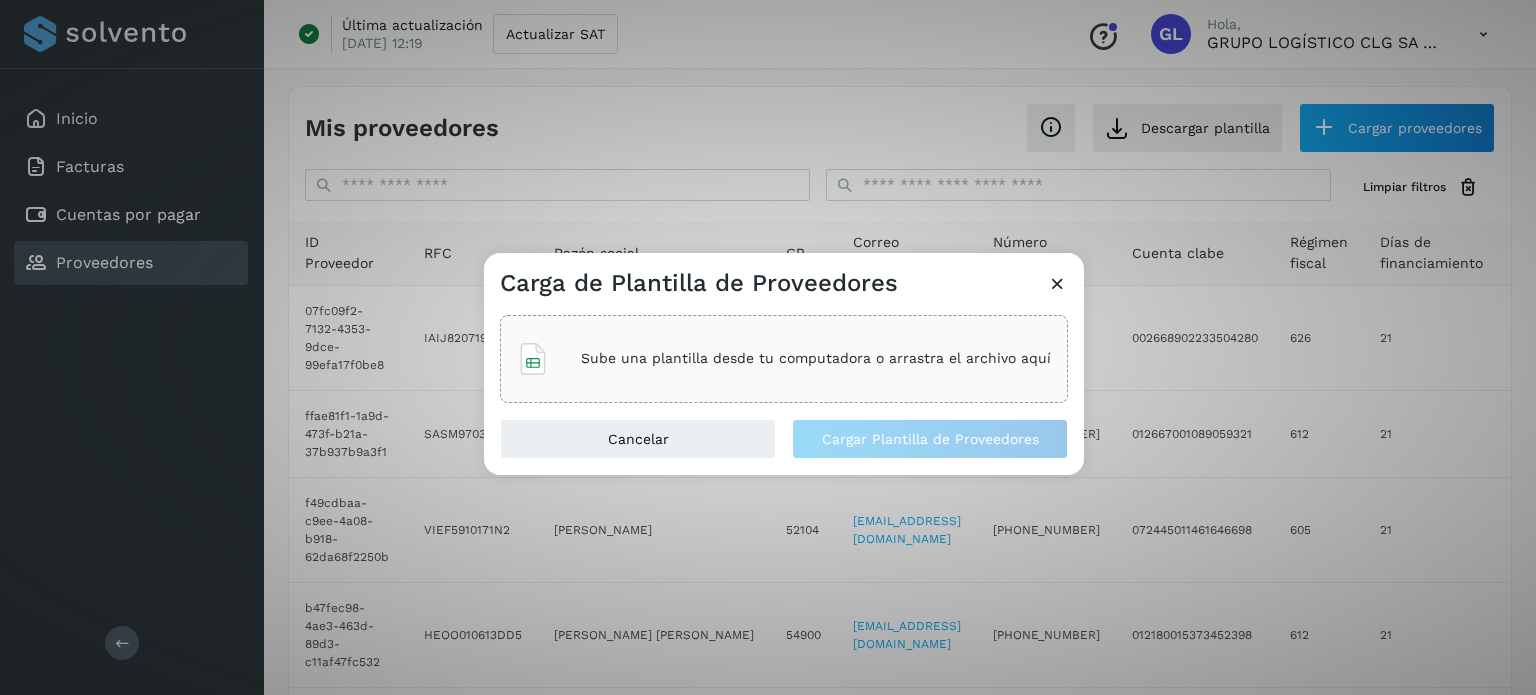 click on "Sube una plantilla desde tu computadora o arrastra el archivo aquí" at bounding box center (816, 358) 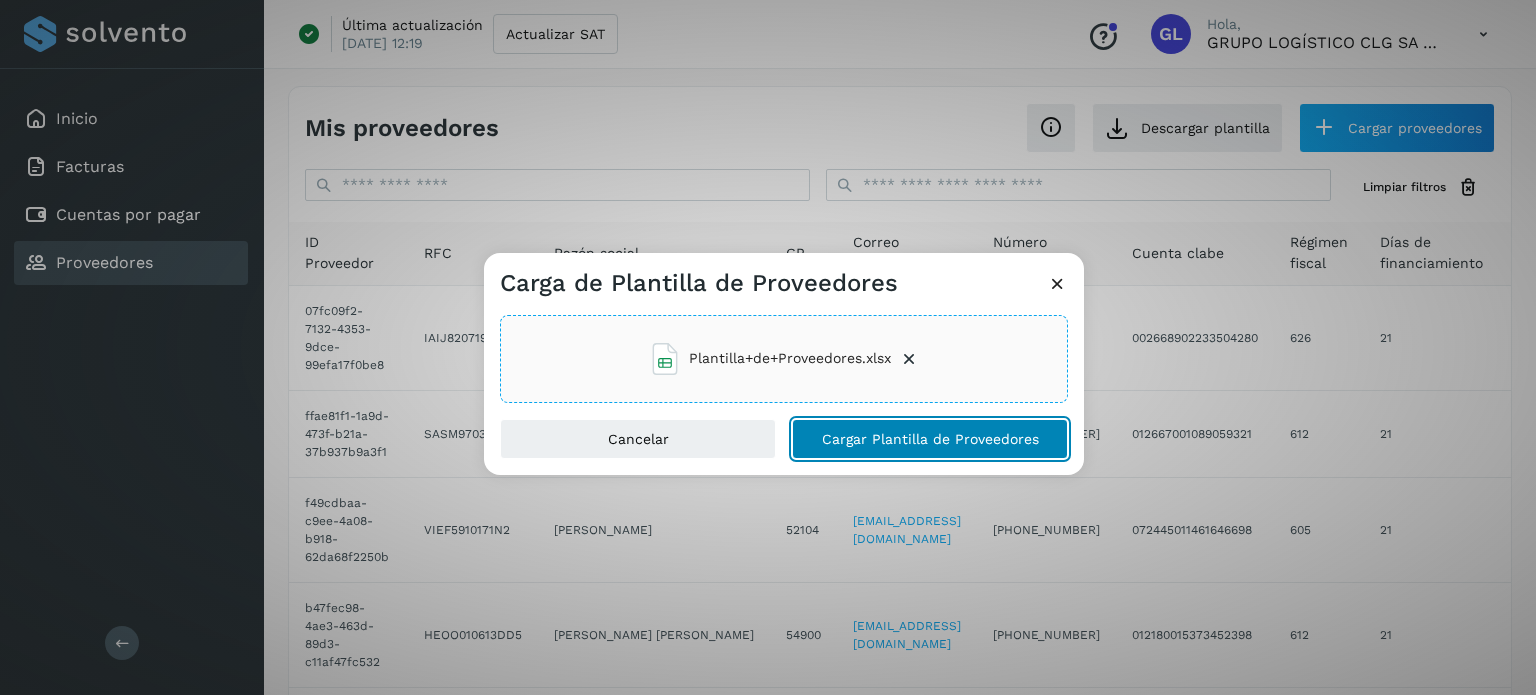 click on "Cargar Plantilla de Proveedores" 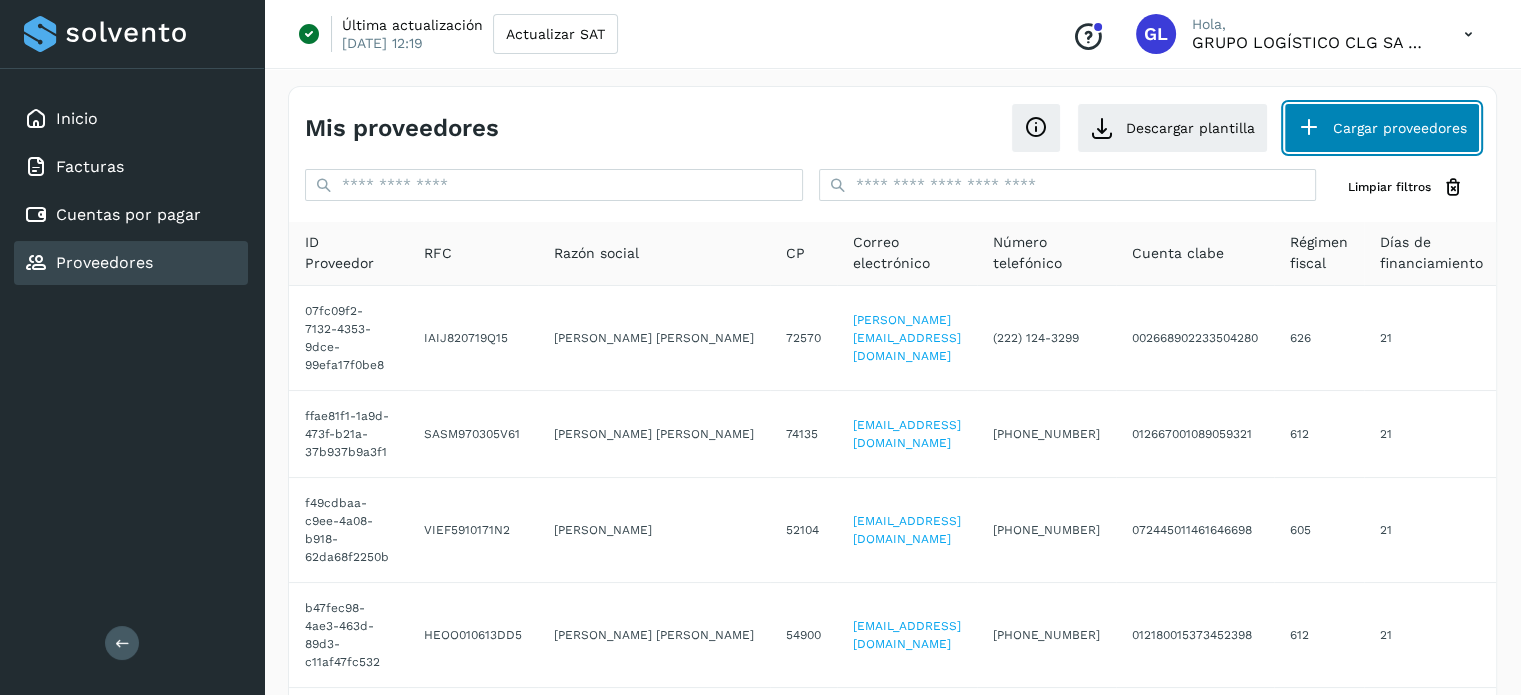 click on "Cargar proveedores" at bounding box center (1382, 128) 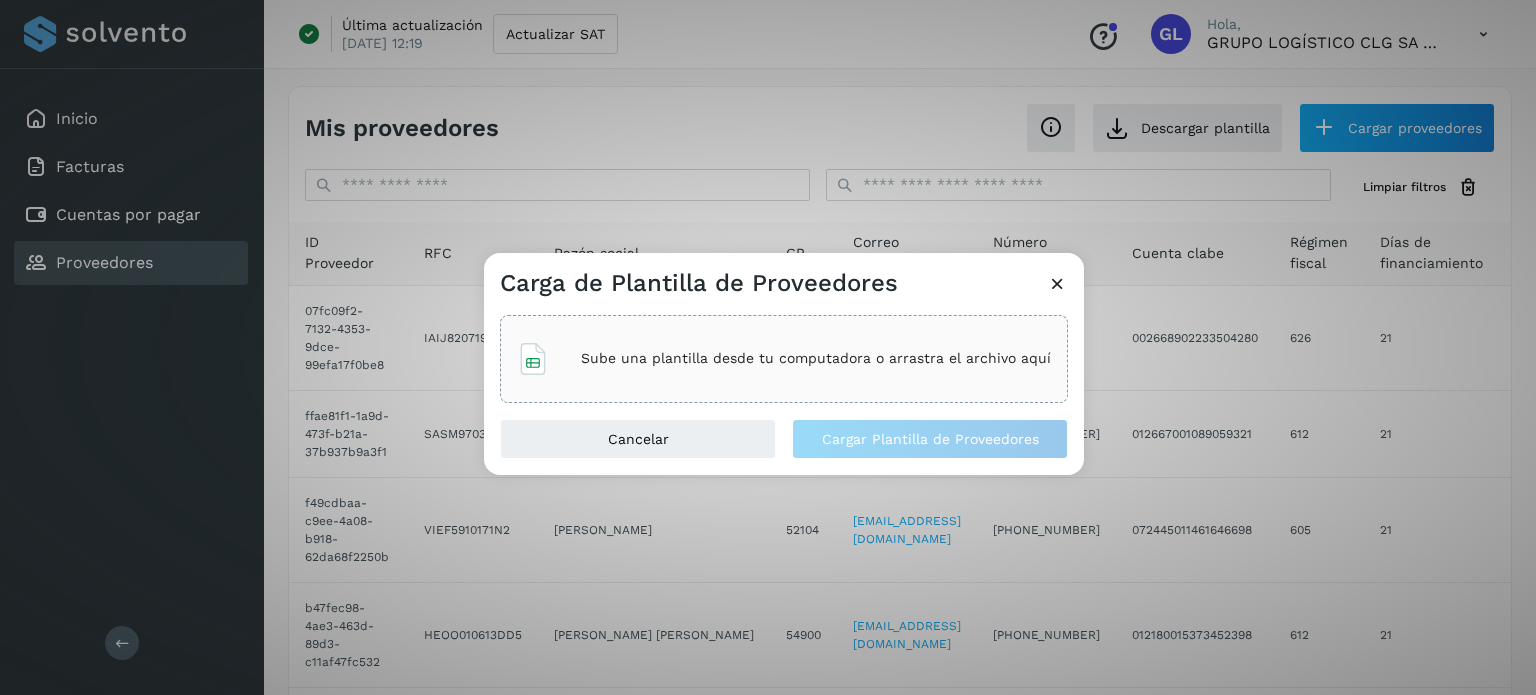 click on "Sube una plantilla desde tu computadora o arrastra el archivo aquí" at bounding box center (816, 358) 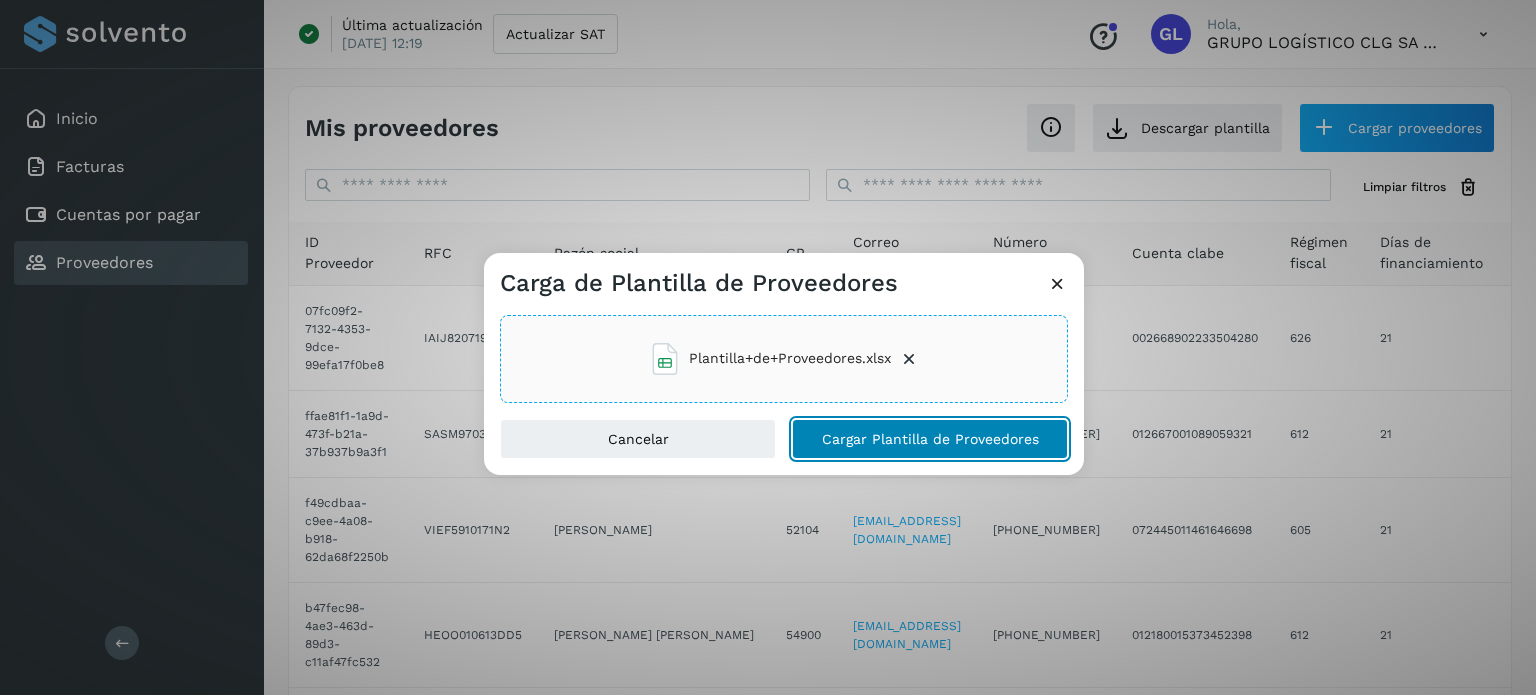 click on "Cargar Plantilla de Proveedores" 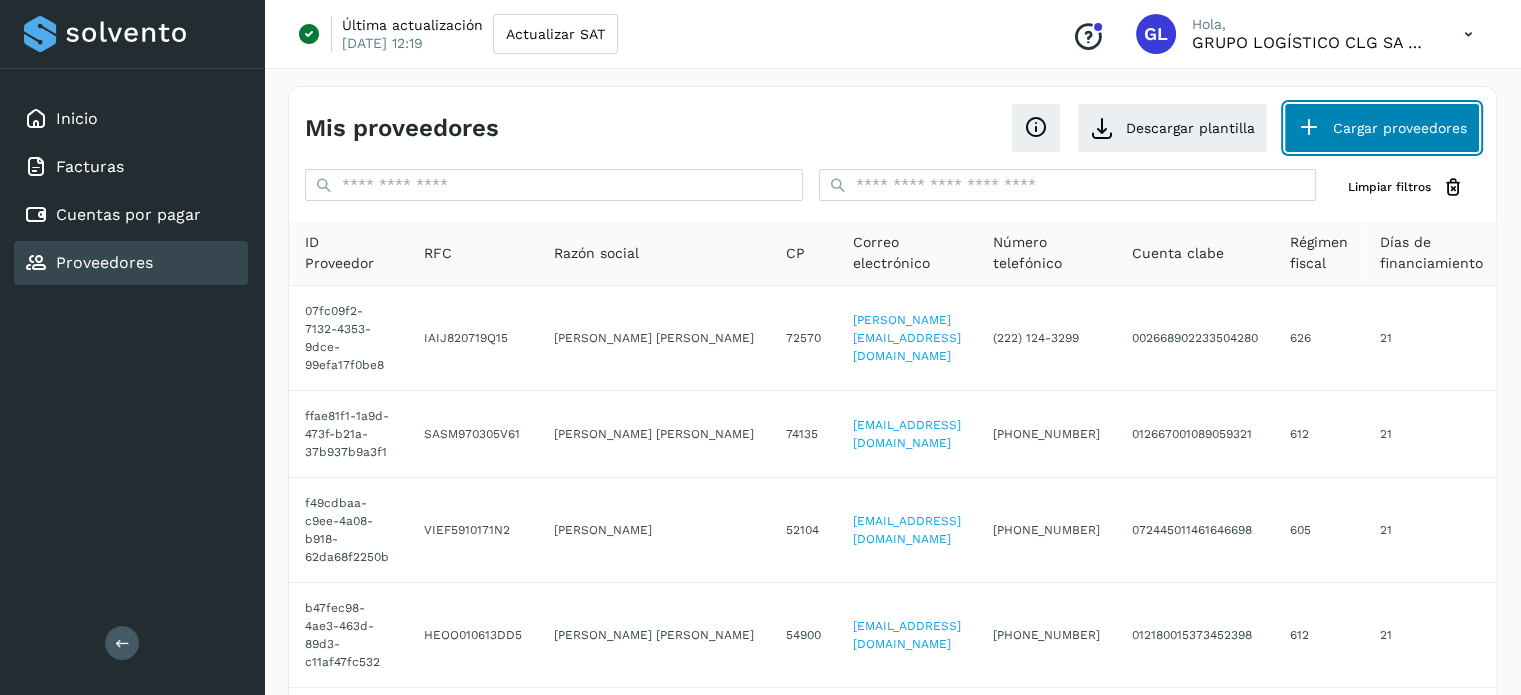 click on "Cargar proveedores" at bounding box center [1382, 128] 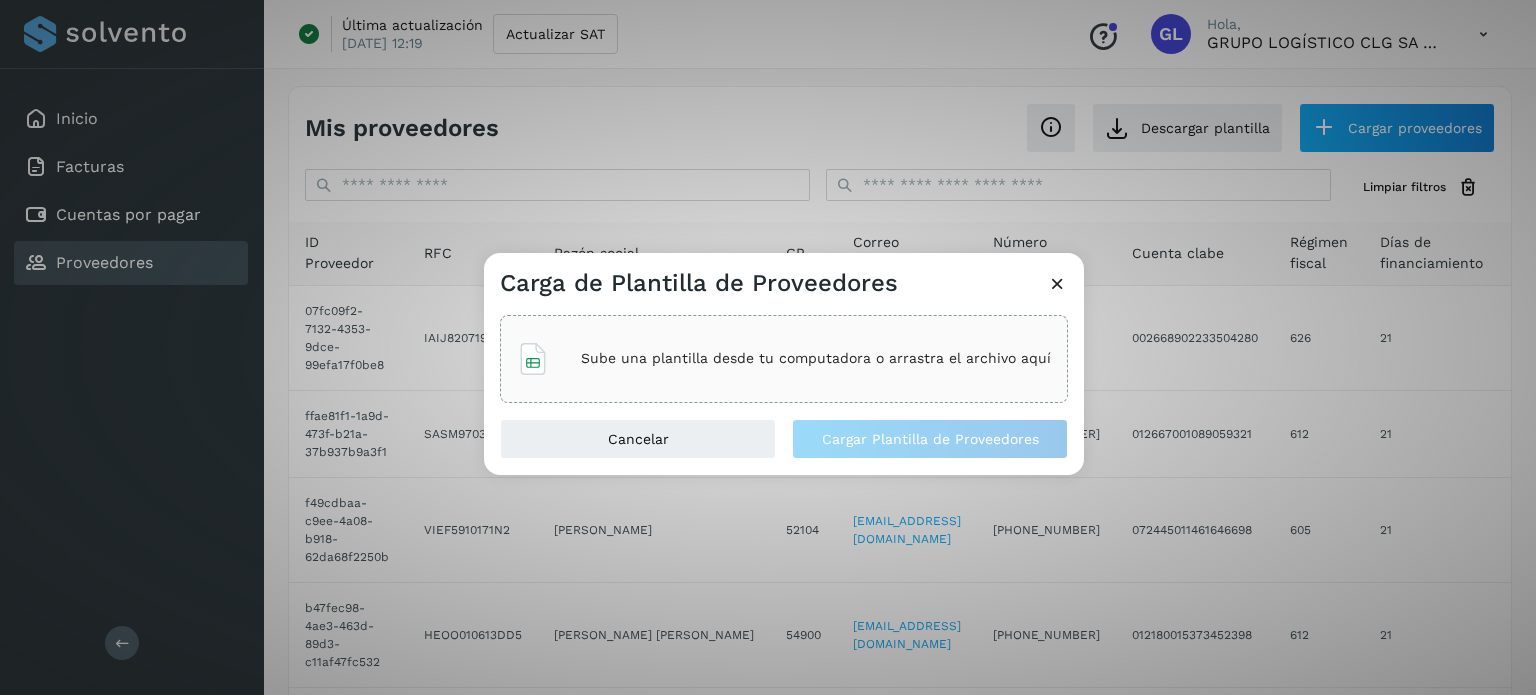 click on "Sube una plantilla desde tu computadora o arrastra el archivo aquí" at bounding box center [816, 358] 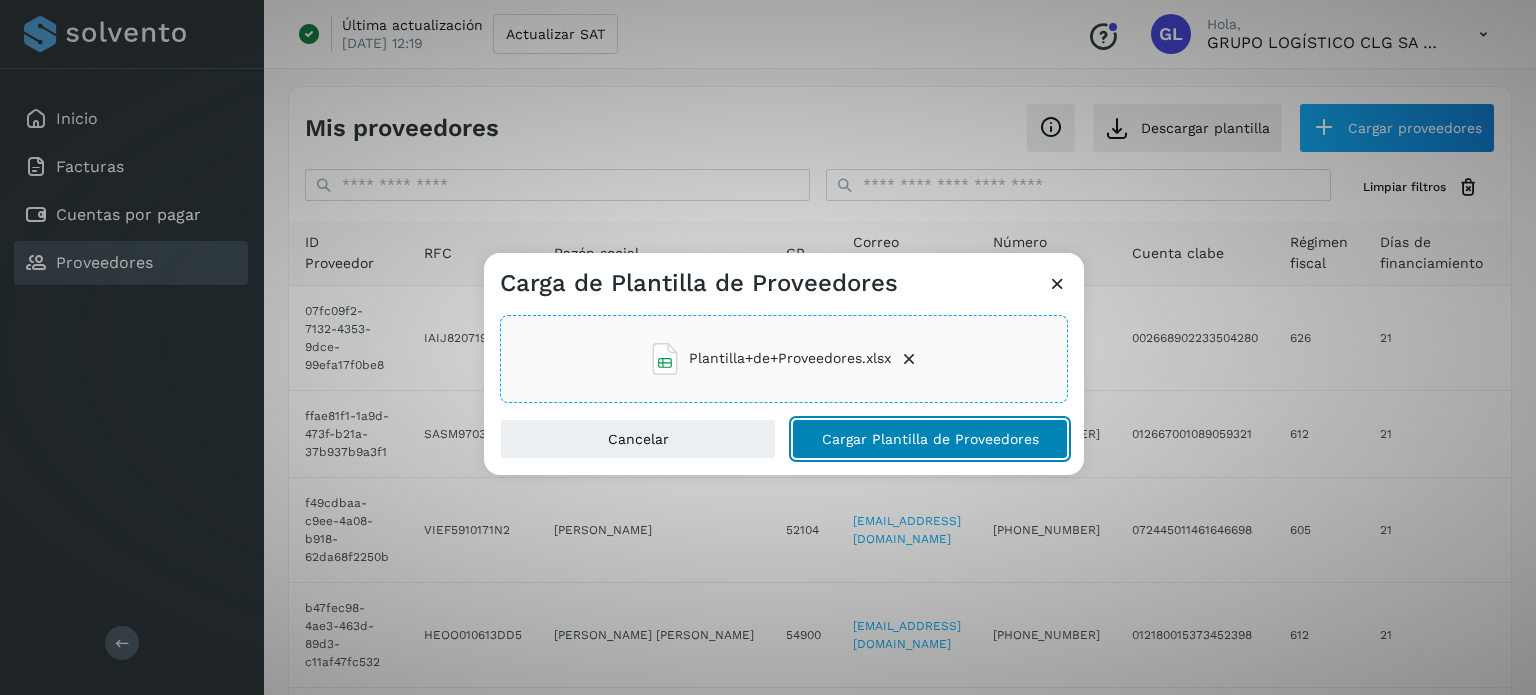 click on "Cargar Plantilla de Proveedores" 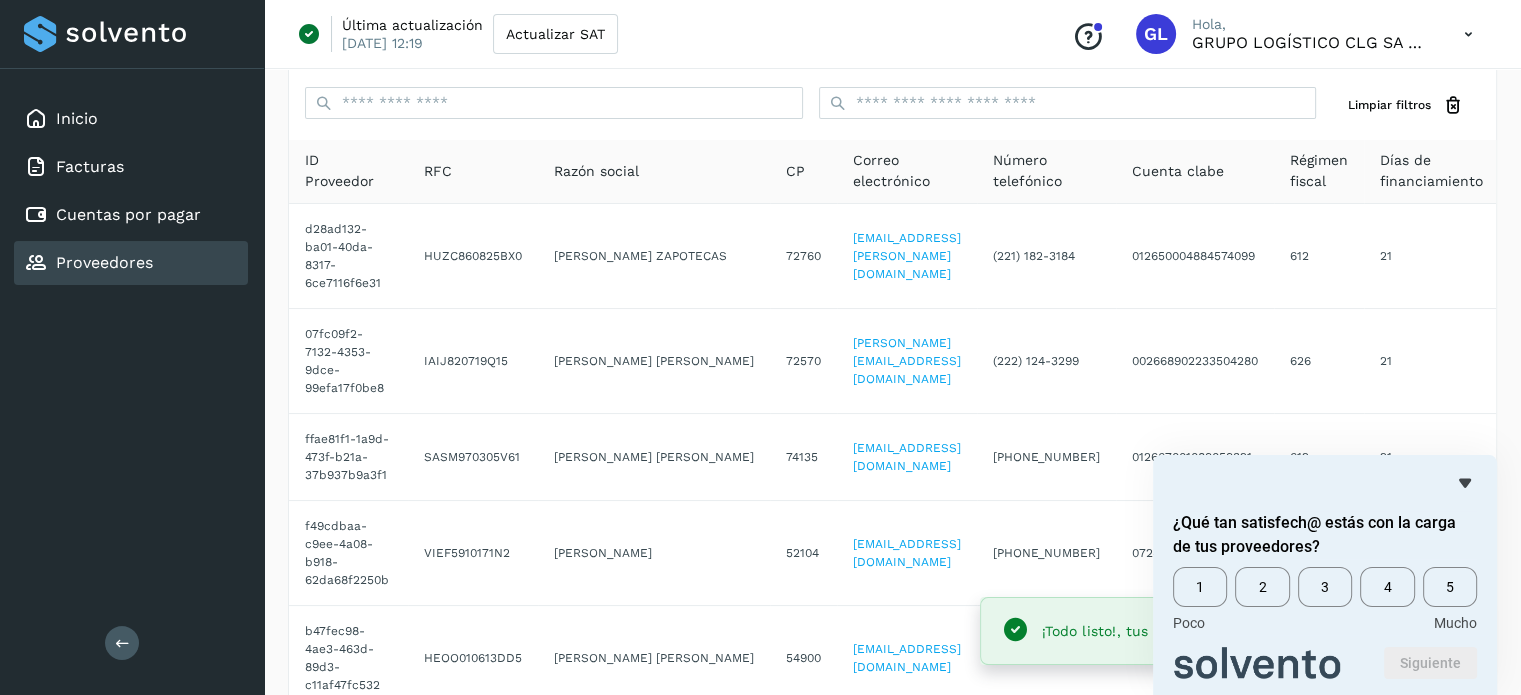 scroll, scrollTop: 92, scrollLeft: 0, axis: vertical 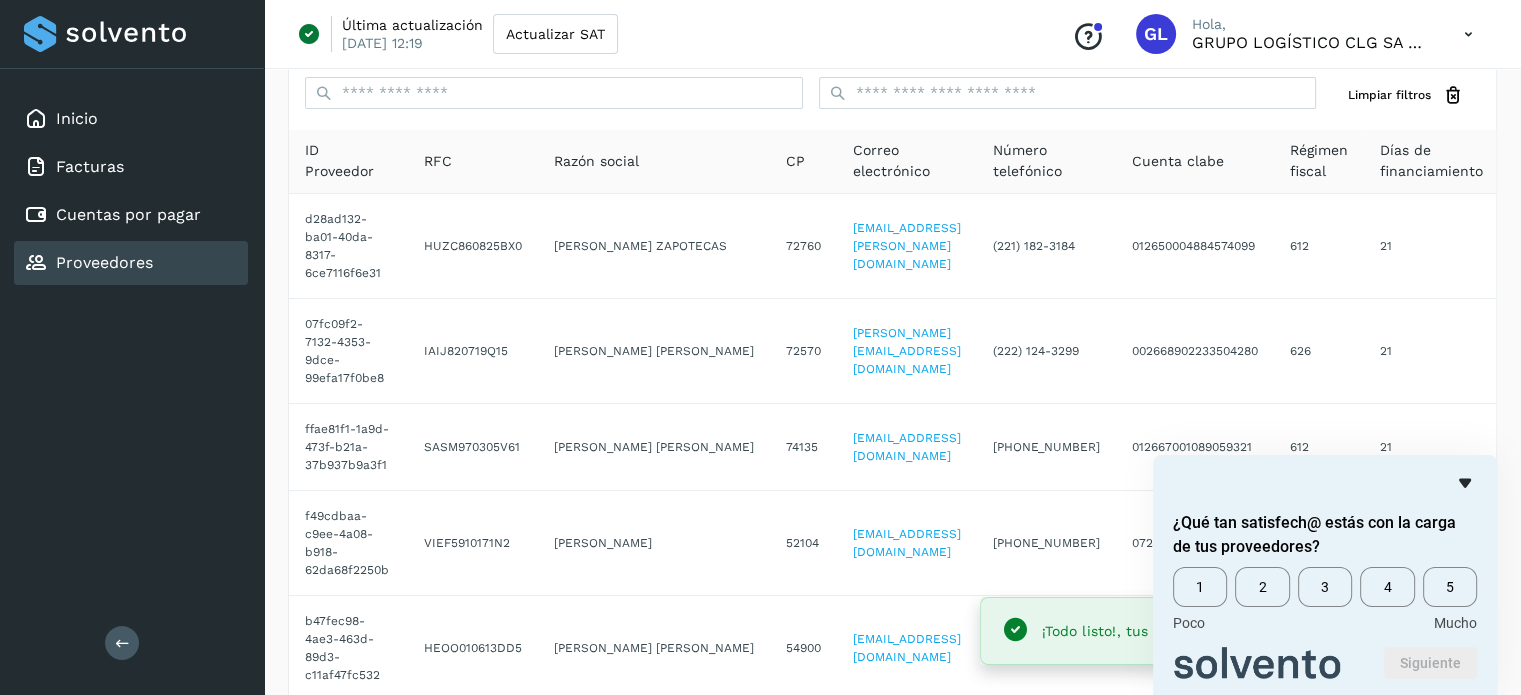click 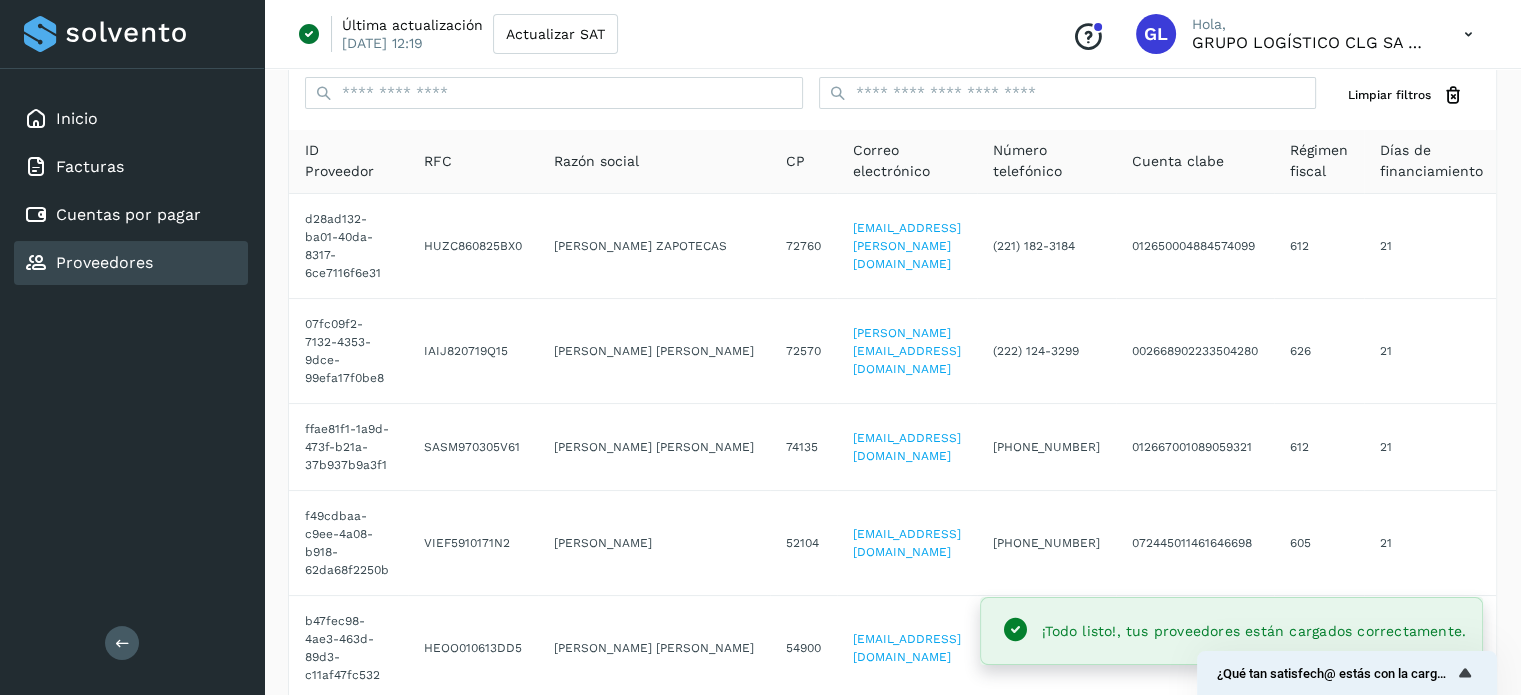 scroll, scrollTop: 0, scrollLeft: 0, axis: both 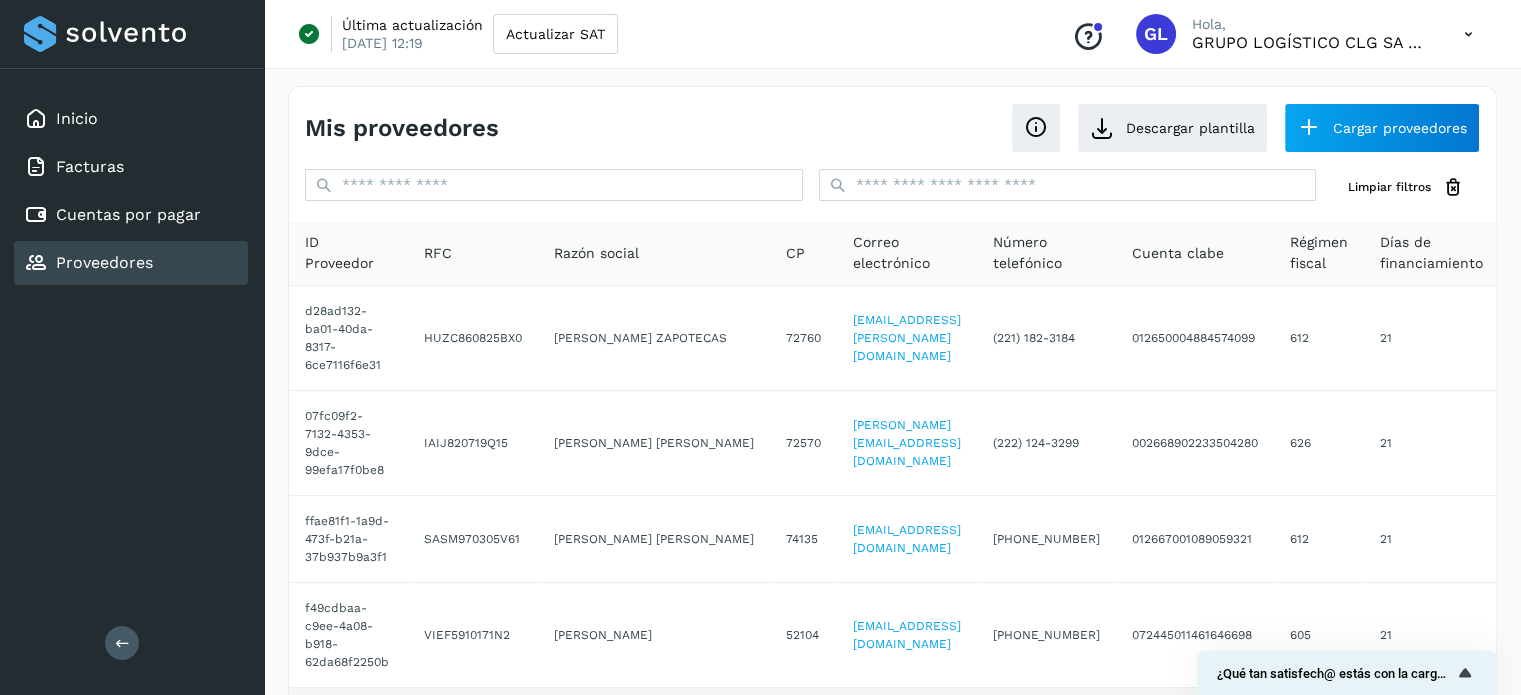 type 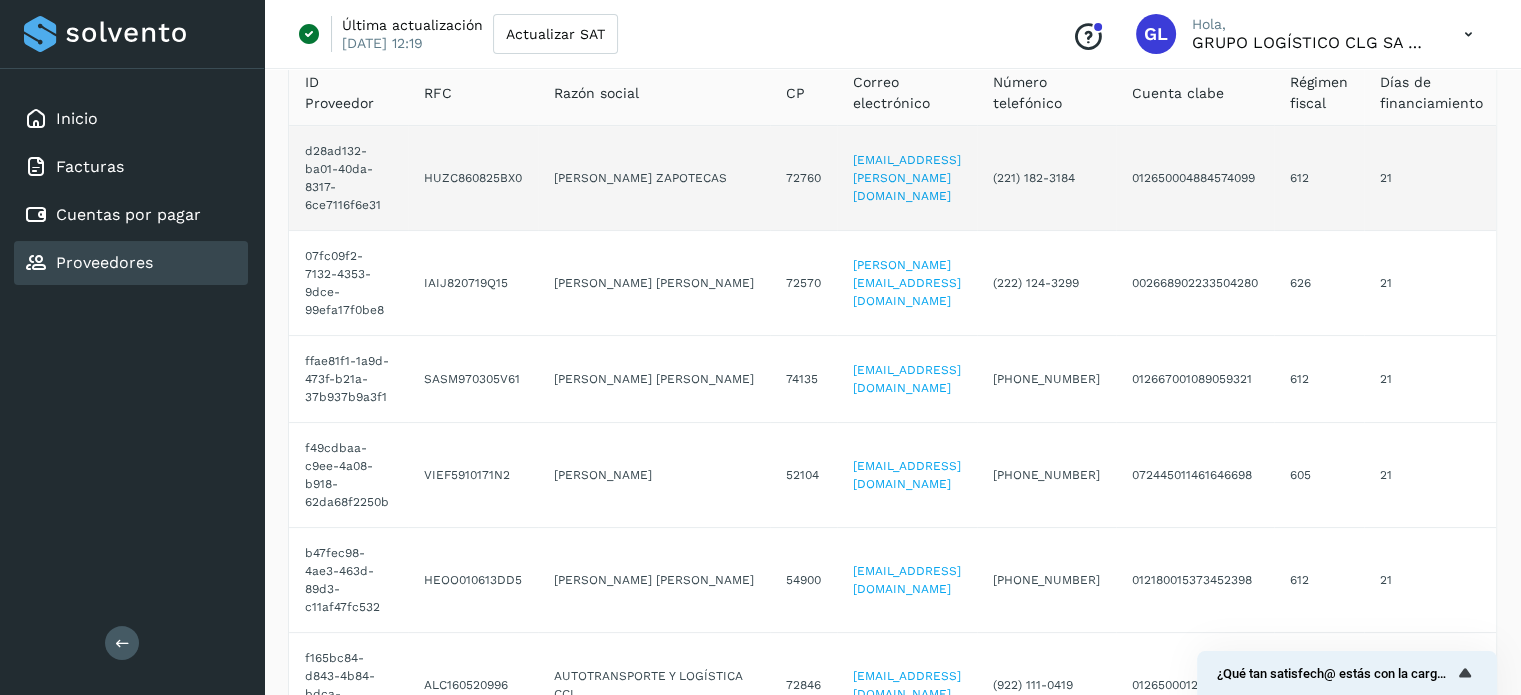 scroll, scrollTop: 0, scrollLeft: 0, axis: both 